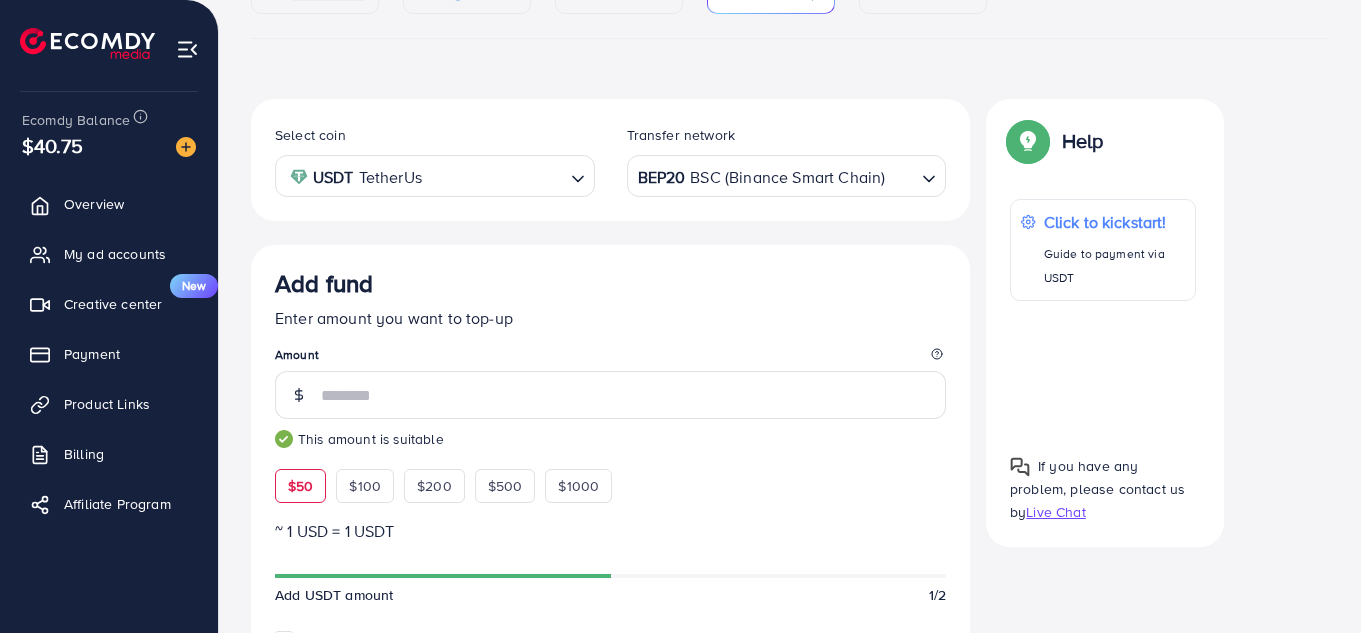 scroll, scrollTop: 298, scrollLeft: 0, axis: vertical 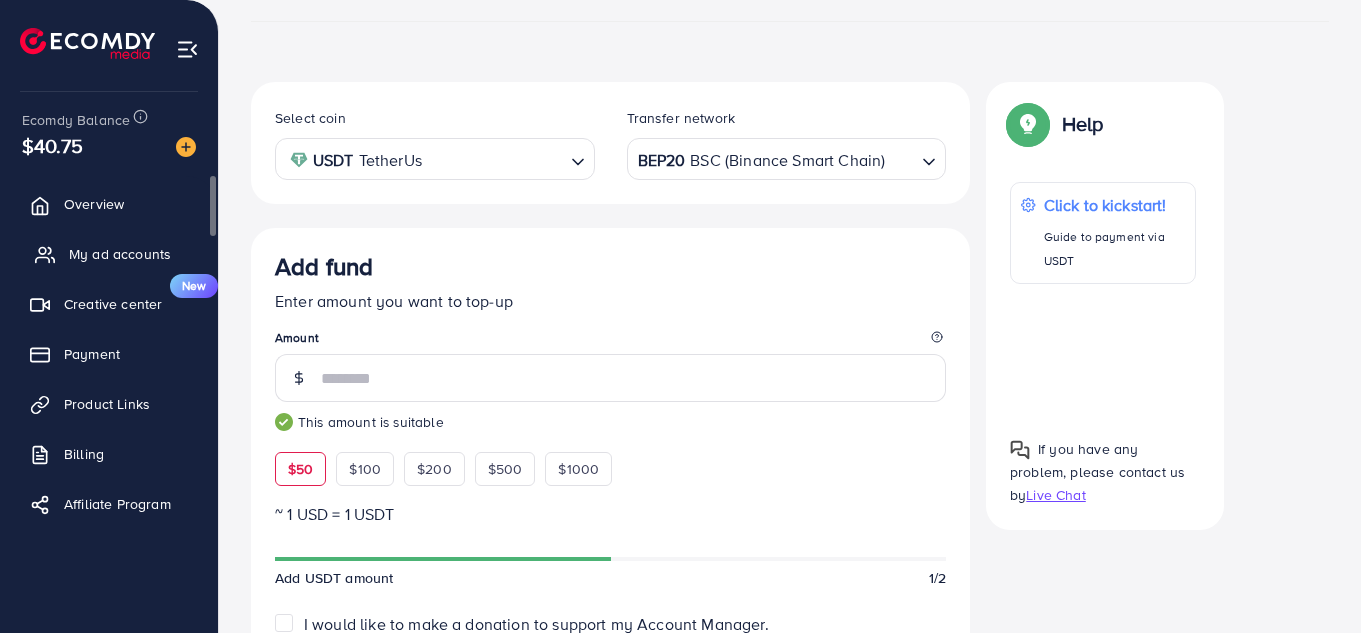 click on "My ad accounts" at bounding box center [120, 254] 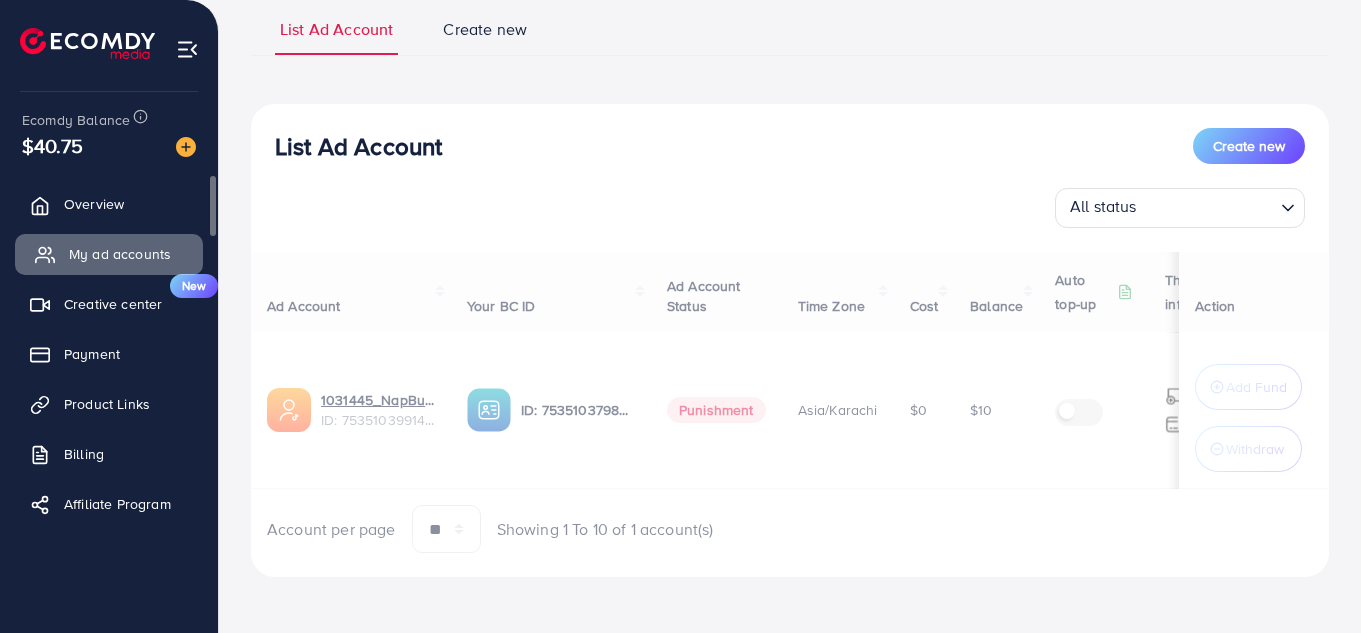 scroll, scrollTop: 0, scrollLeft: 0, axis: both 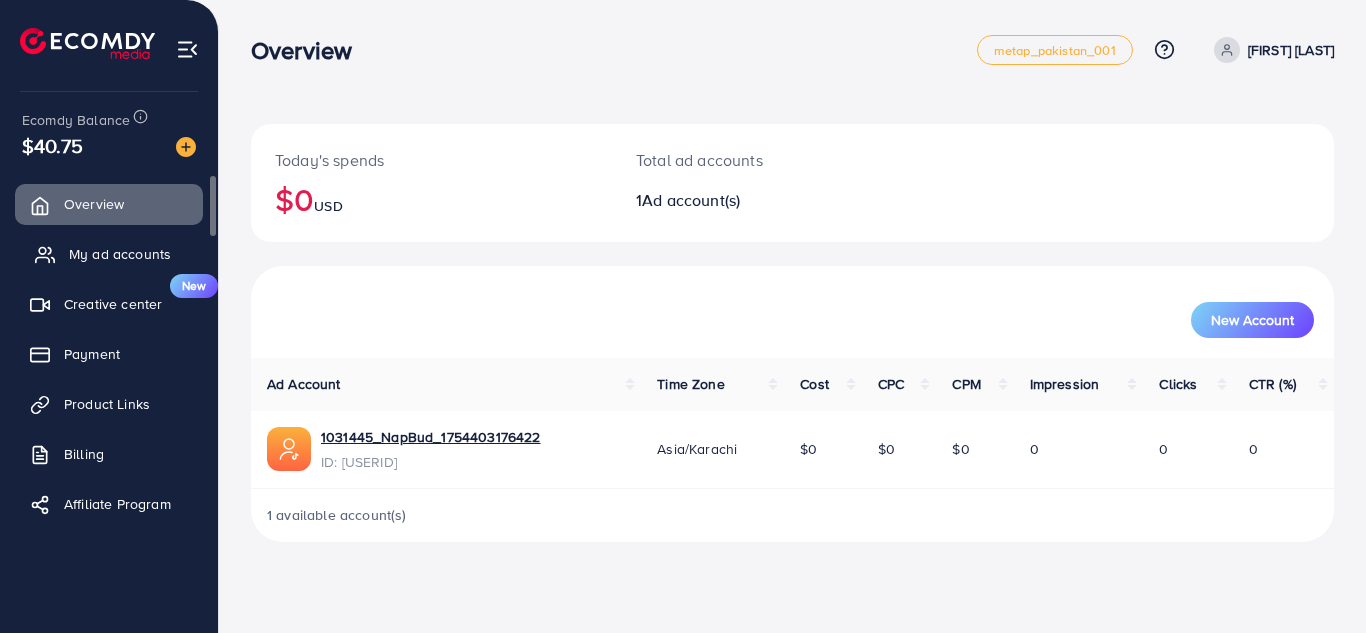 click on "My ad accounts" at bounding box center (120, 254) 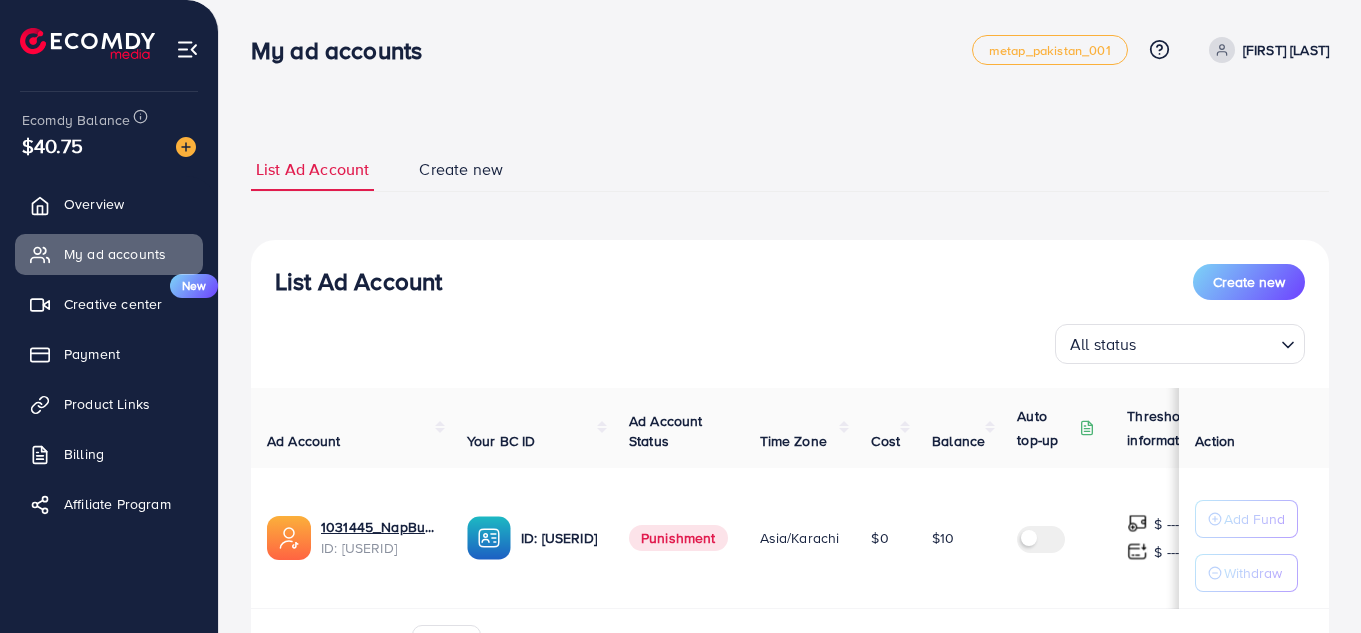 scroll, scrollTop: 125, scrollLeft: 0, axis: vertical 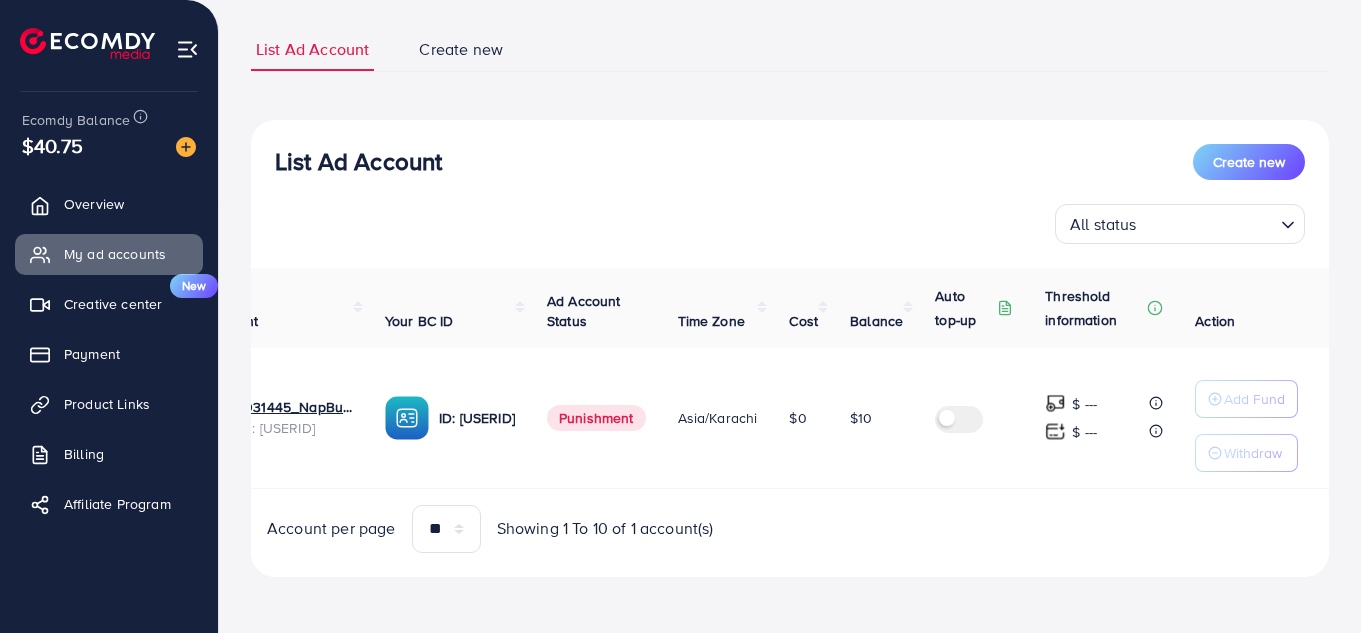 click on "$40.75" at bounding box center (109, 145) 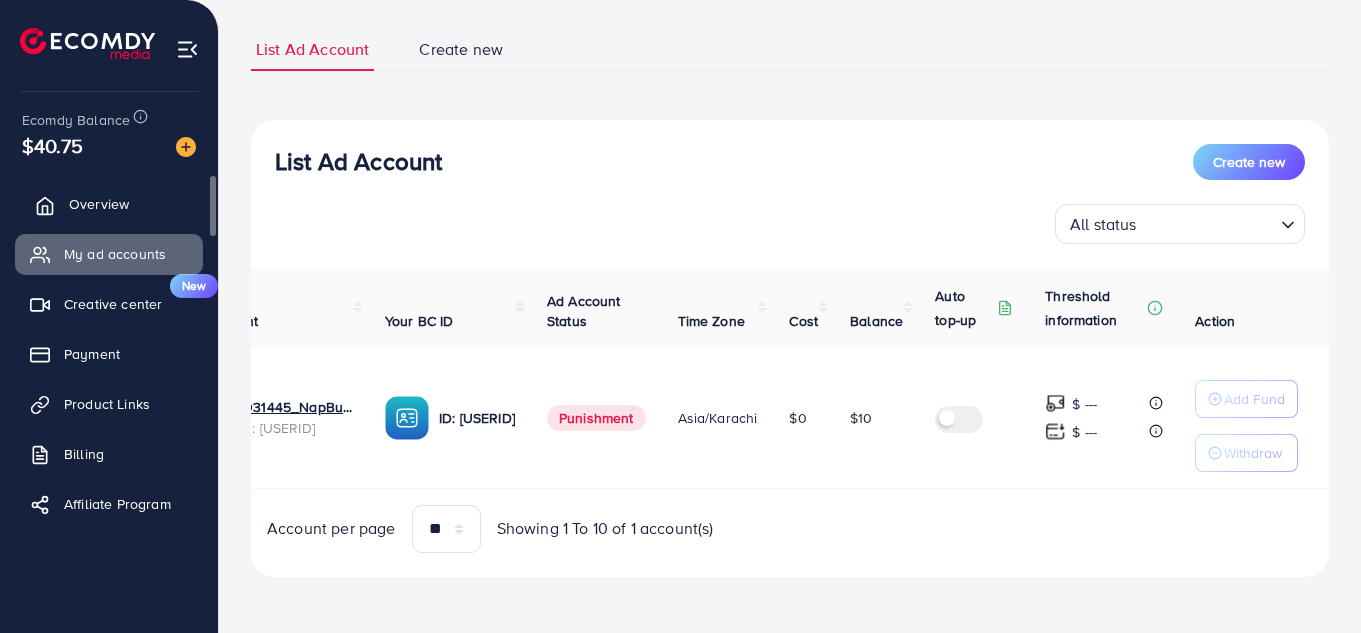 click on "Overview" at bounding box center [99, 204] 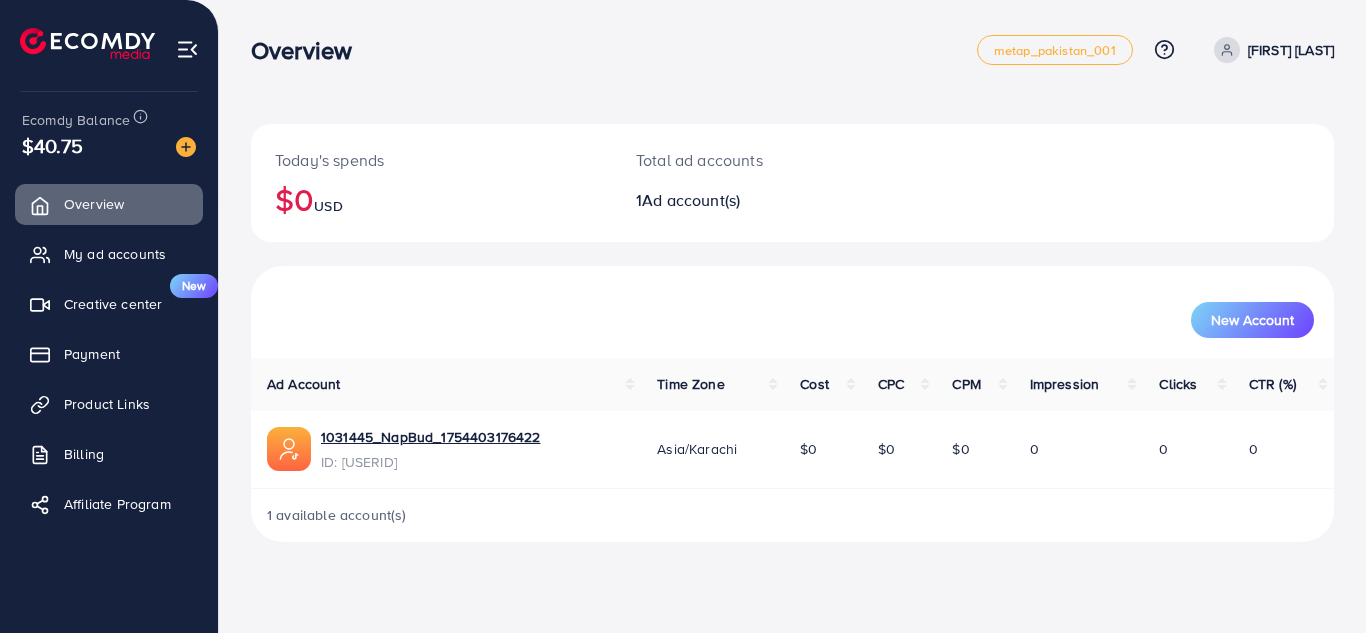click on "$40.75" at bounding box center (52, 145) 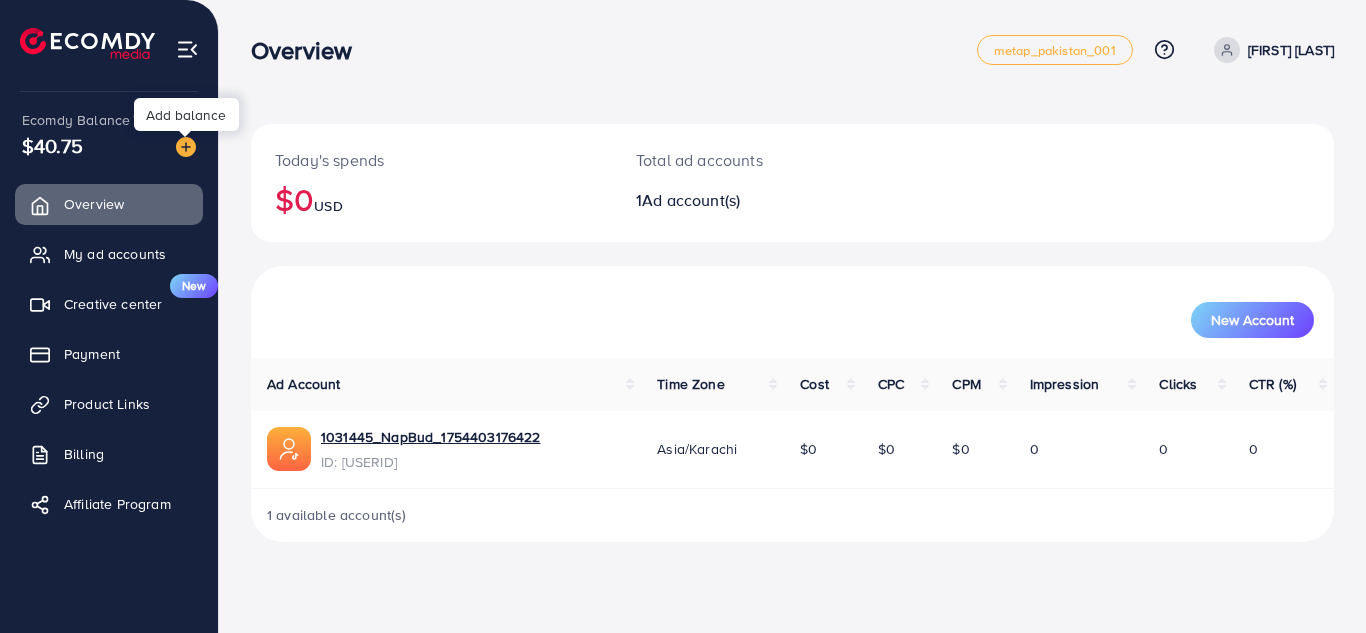 click at bounding box center (186, 147) 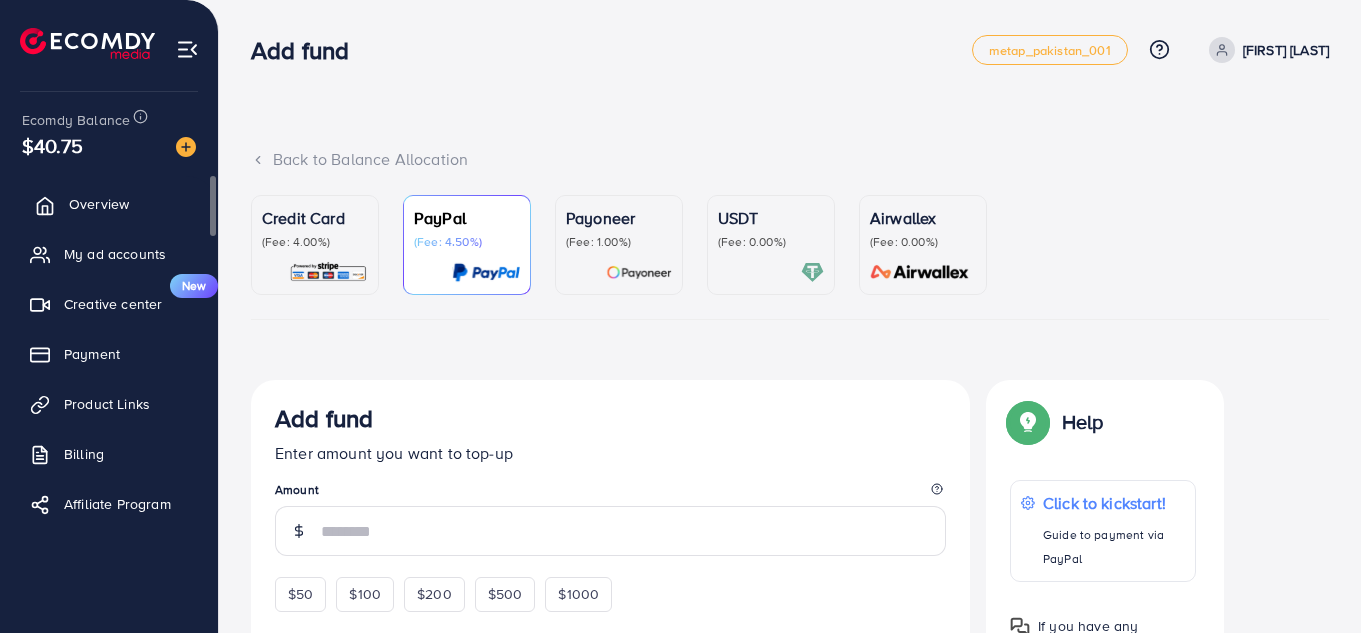 click on "Overview" at bounding box center [99, 204] 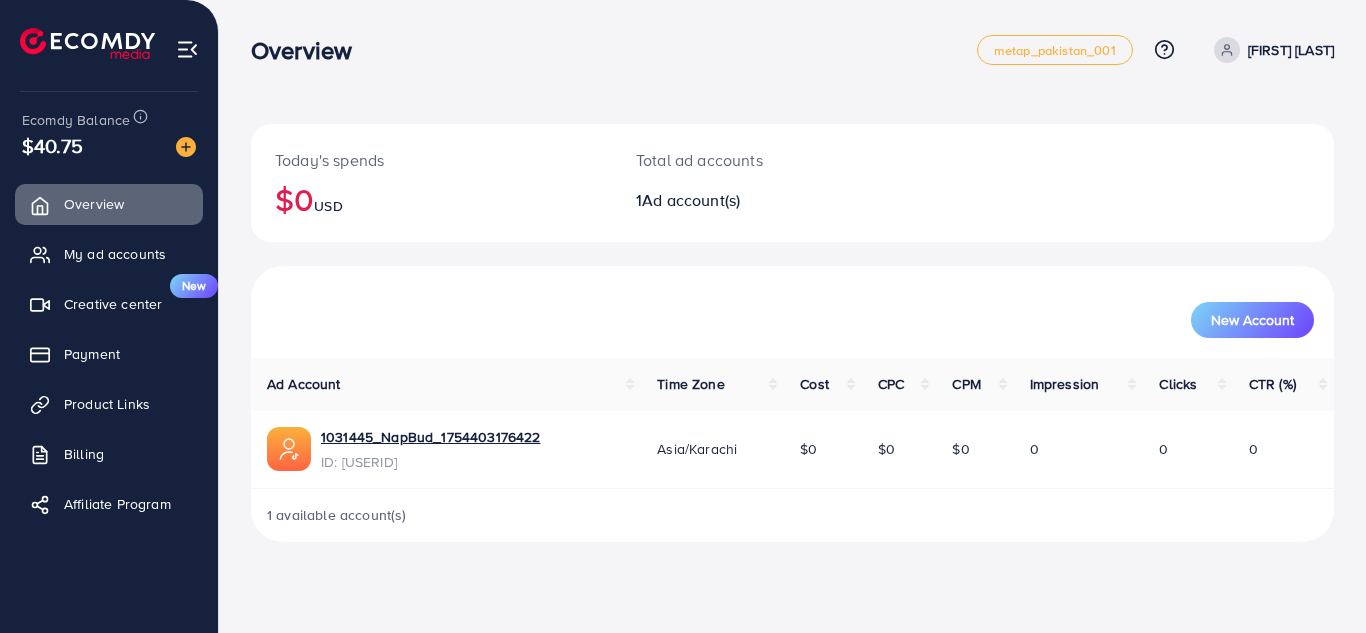 click on "$0  USD" at bounding box center (431, 199) 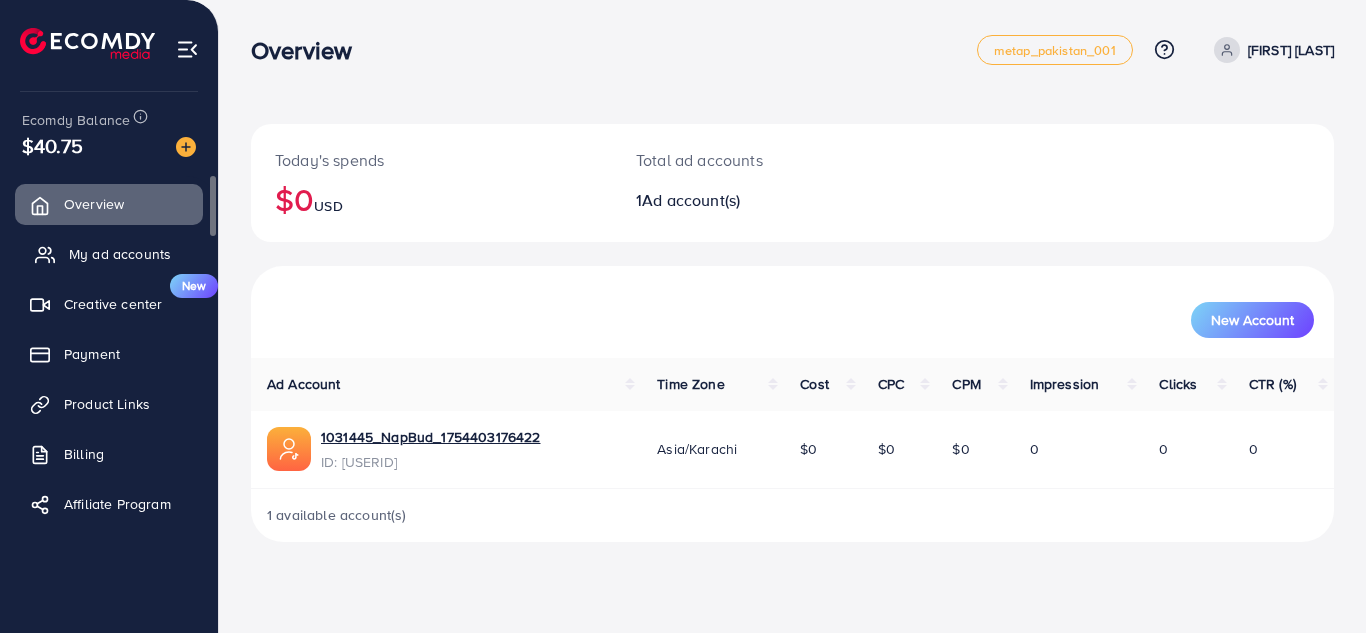 click on "My ad accounts" at bounding box center [109, 254] 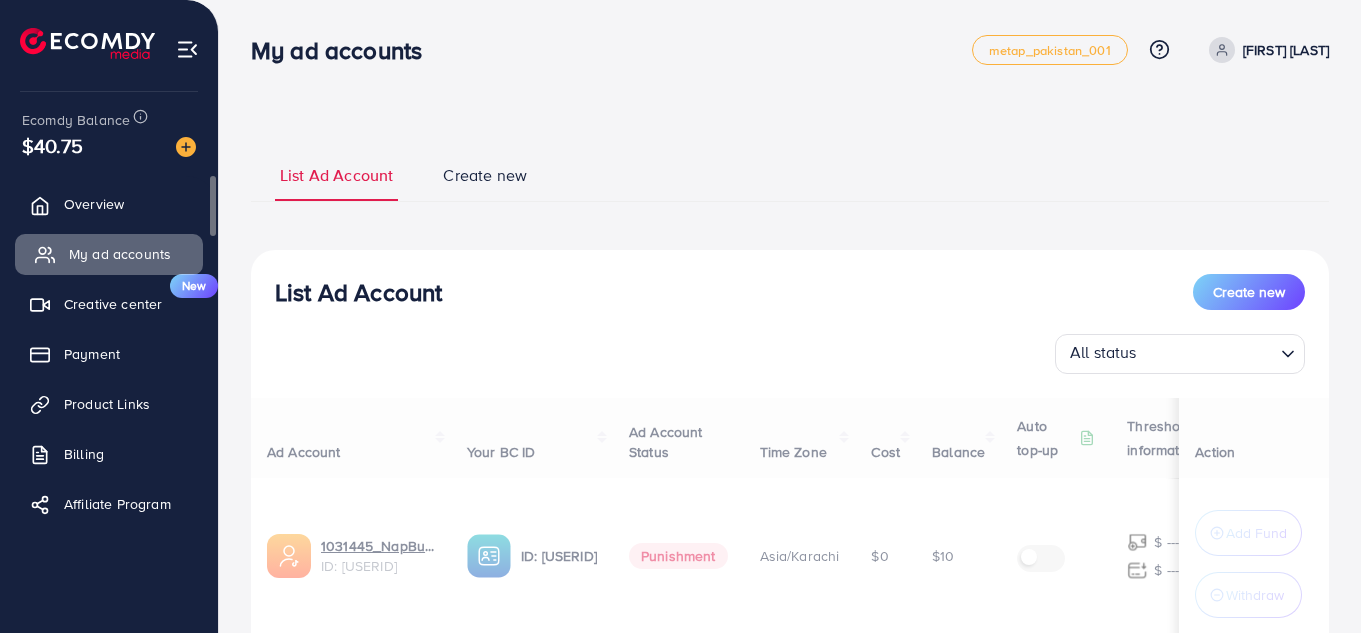 select 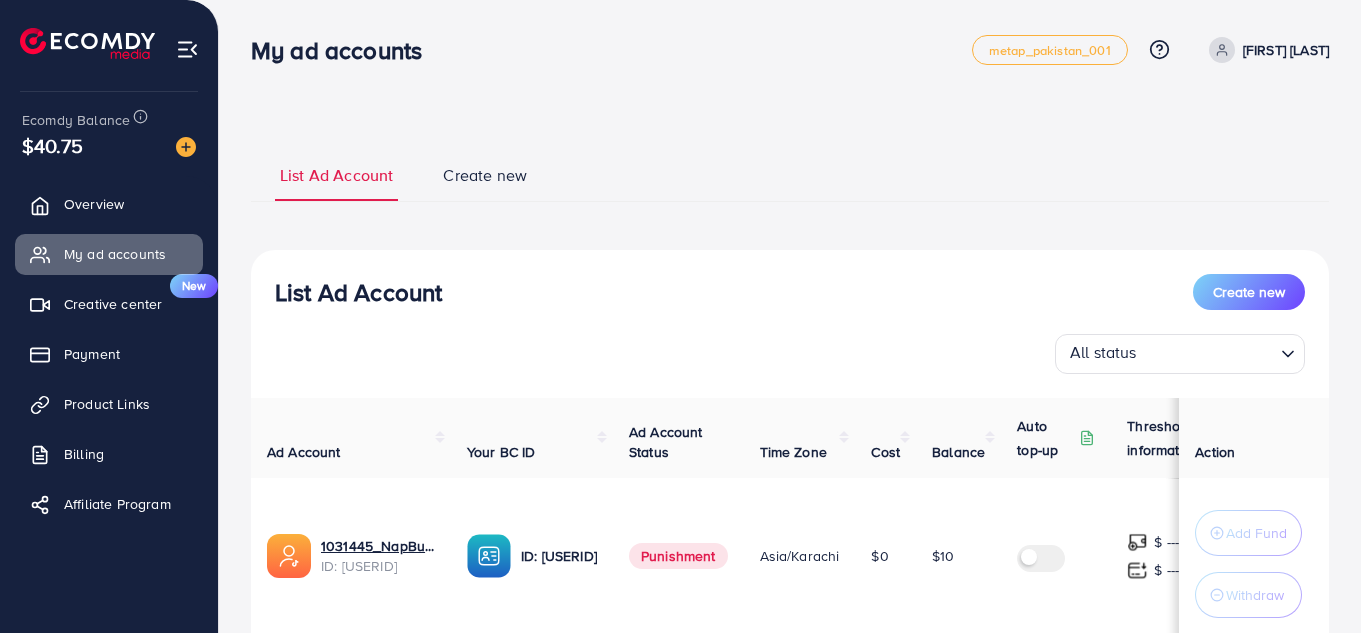 click on "Create new" at bounding box center (485, 175) 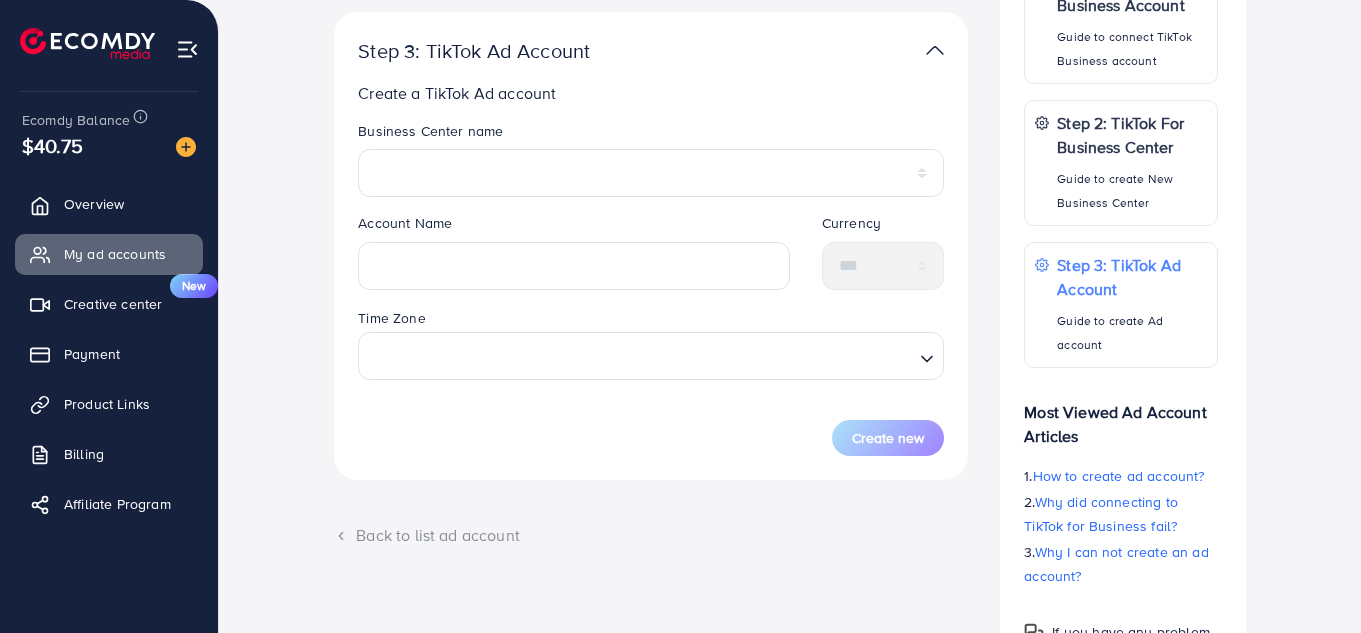 scroll, scrollTop: 455, scrollLeft: 0, axis: vertical 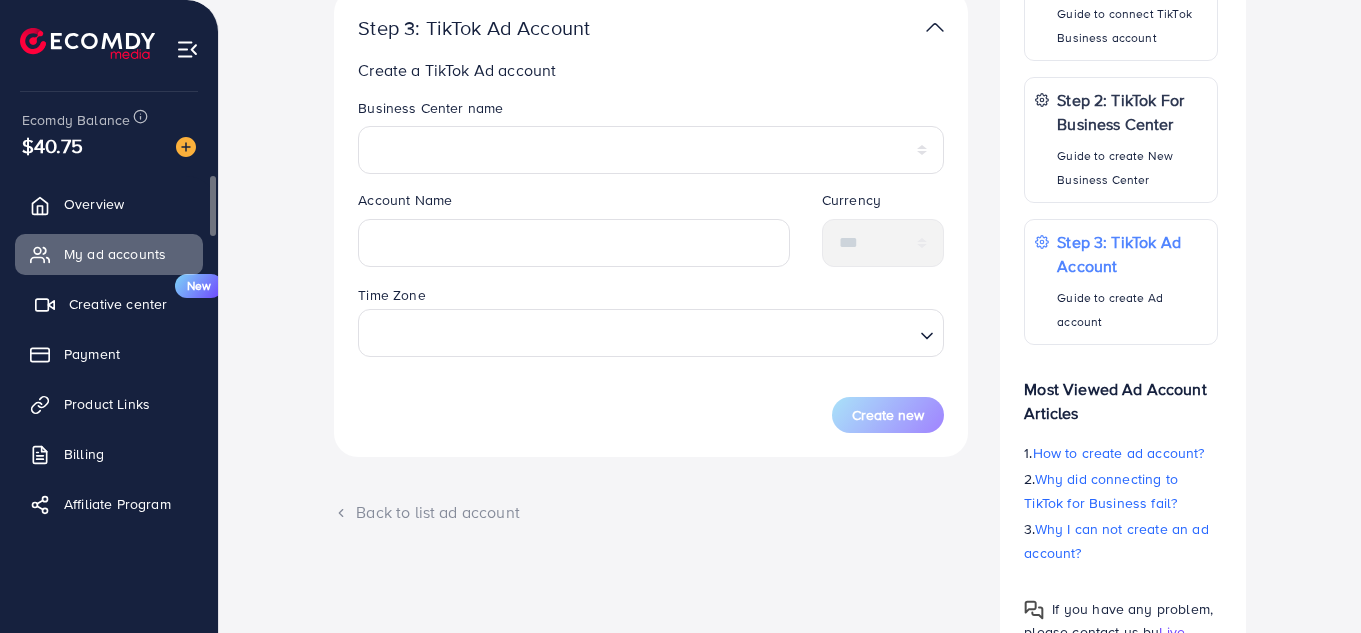 click on "Creative center" at bounding box center (118, 304) 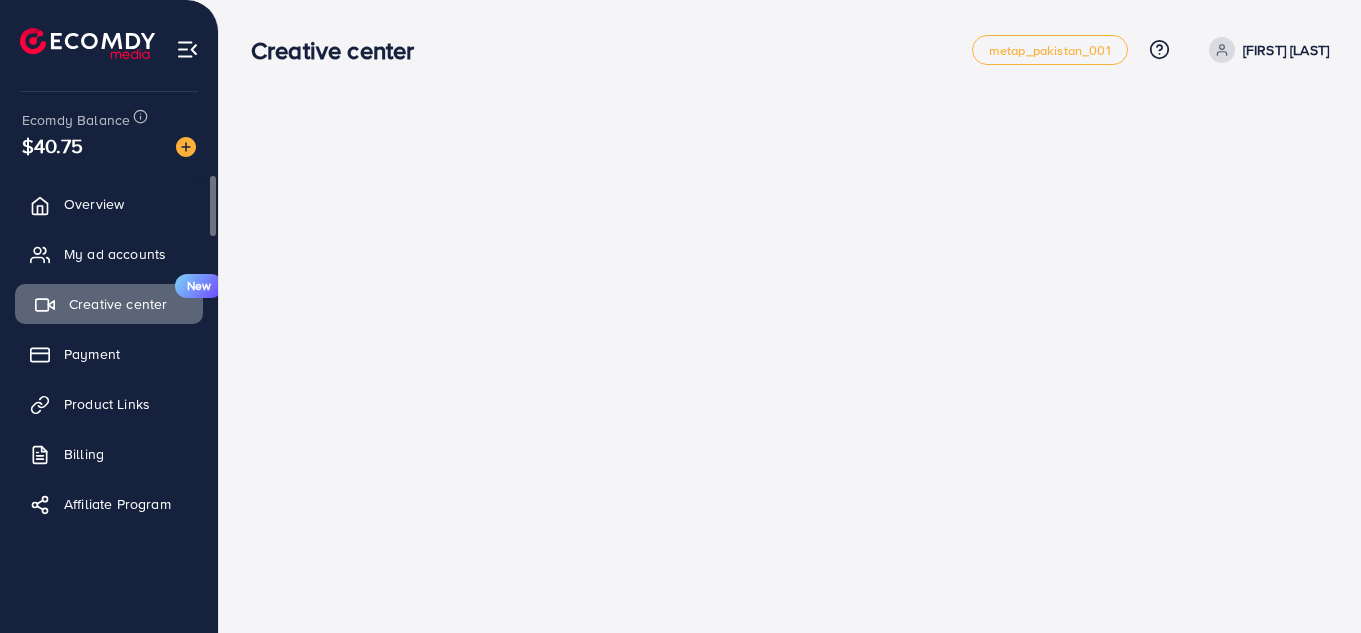 scroll, scrollTop: 0, scrollLeft: 0, axis: both 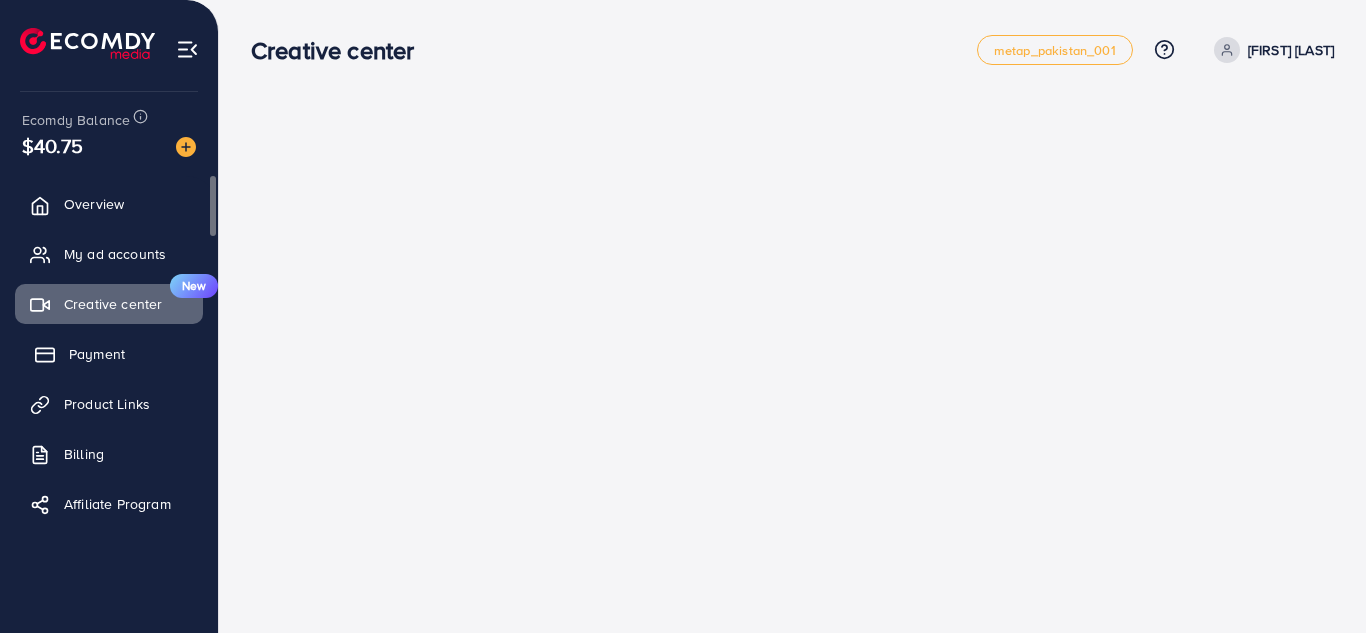 click on "Payment" at bounding box center [97, 354] 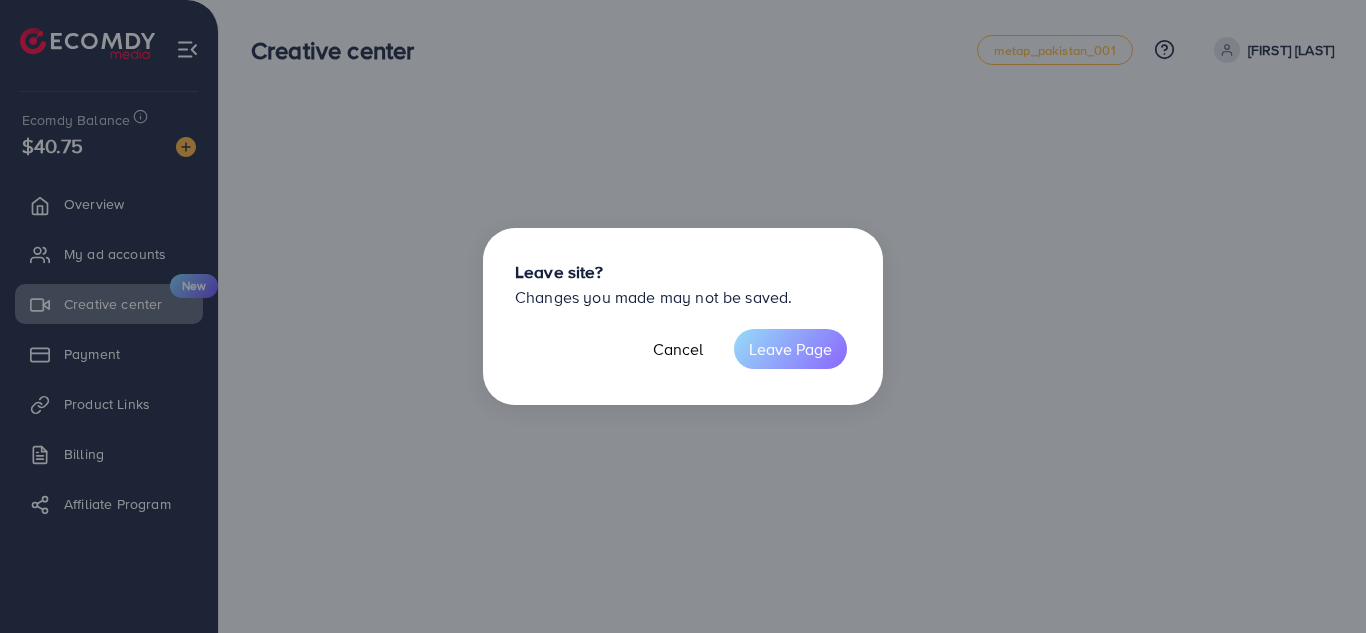 click on "Leave Page" at bounding box center [790, 349] 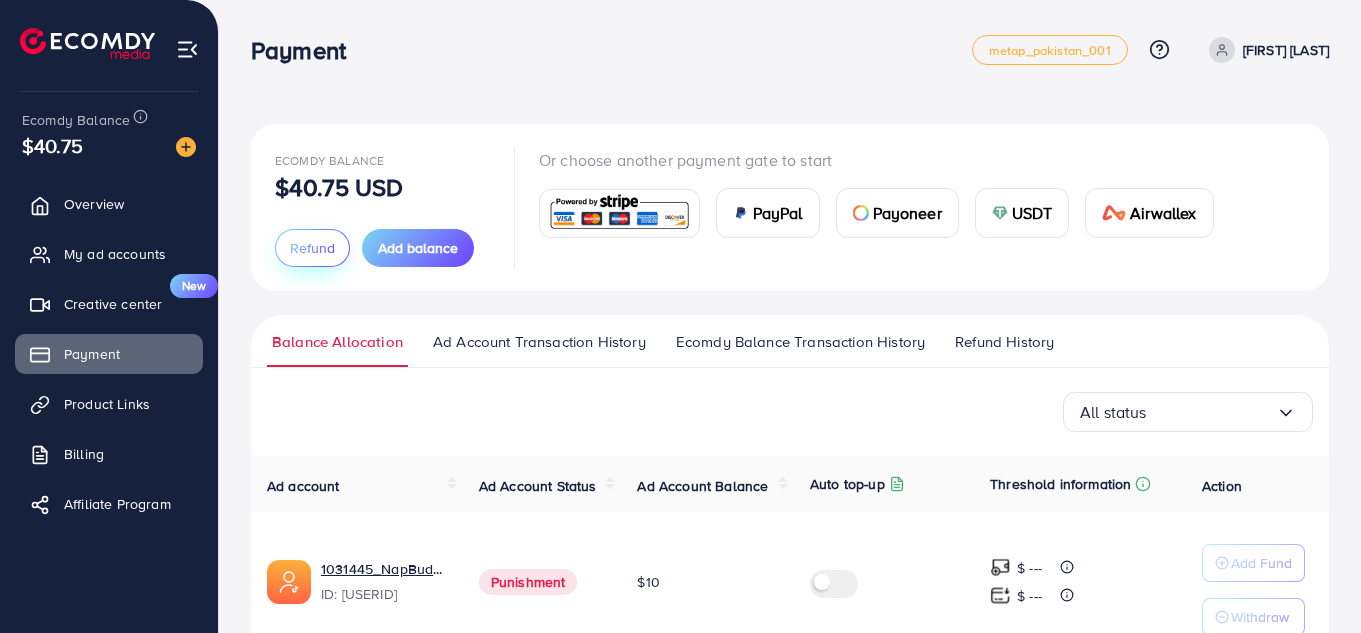 click on "Refund" at bounding box center [312, 248] 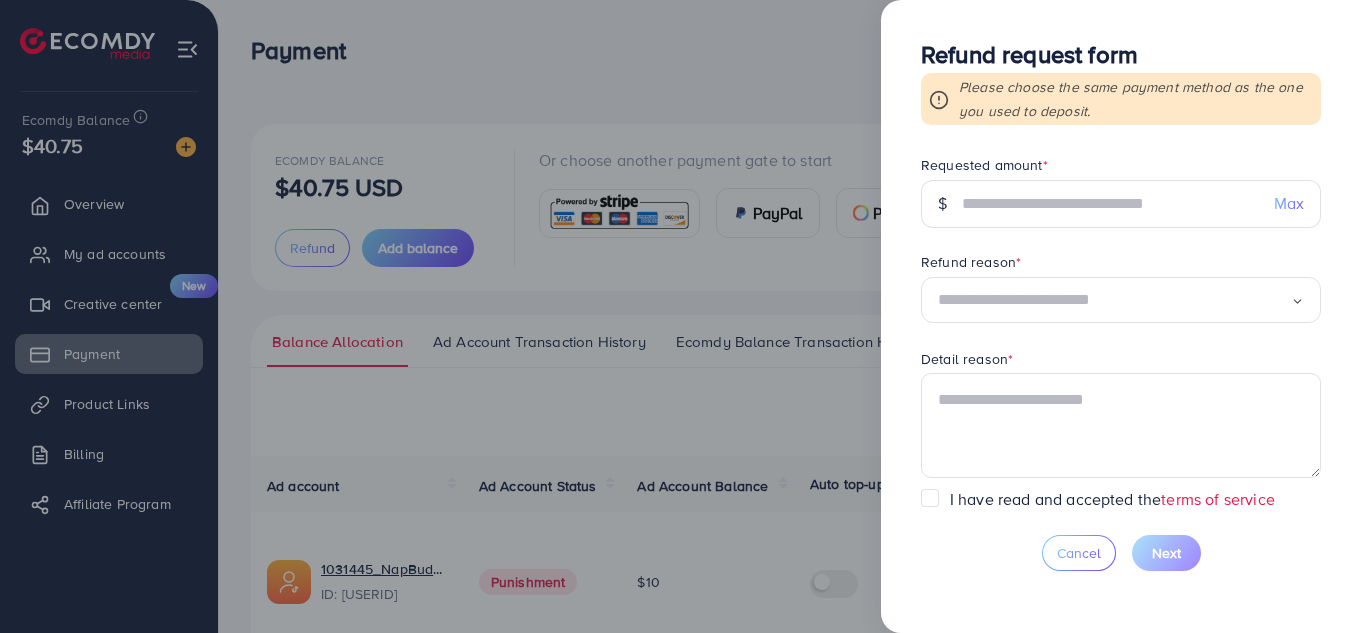 click on "Max" at bounding box center [1289, 203] 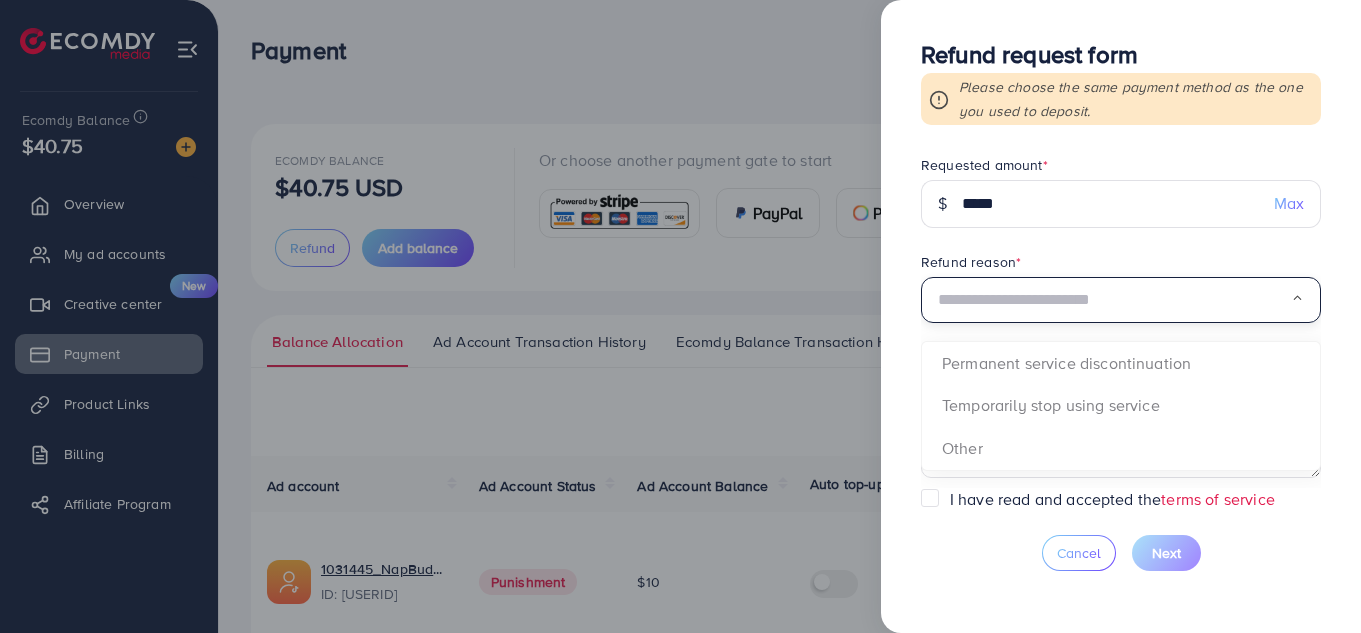 click at bounding box center (1114, 300) 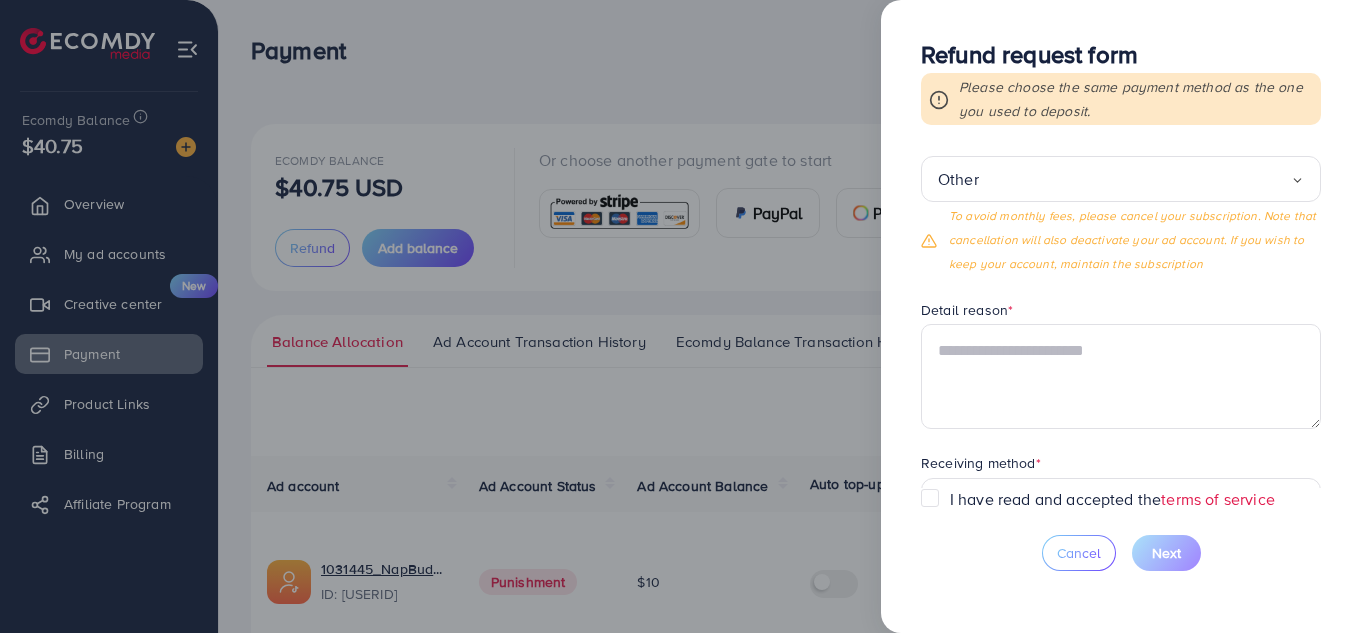 scroll, scrollTop: 125, scrollLeft: 0, axis: vertical 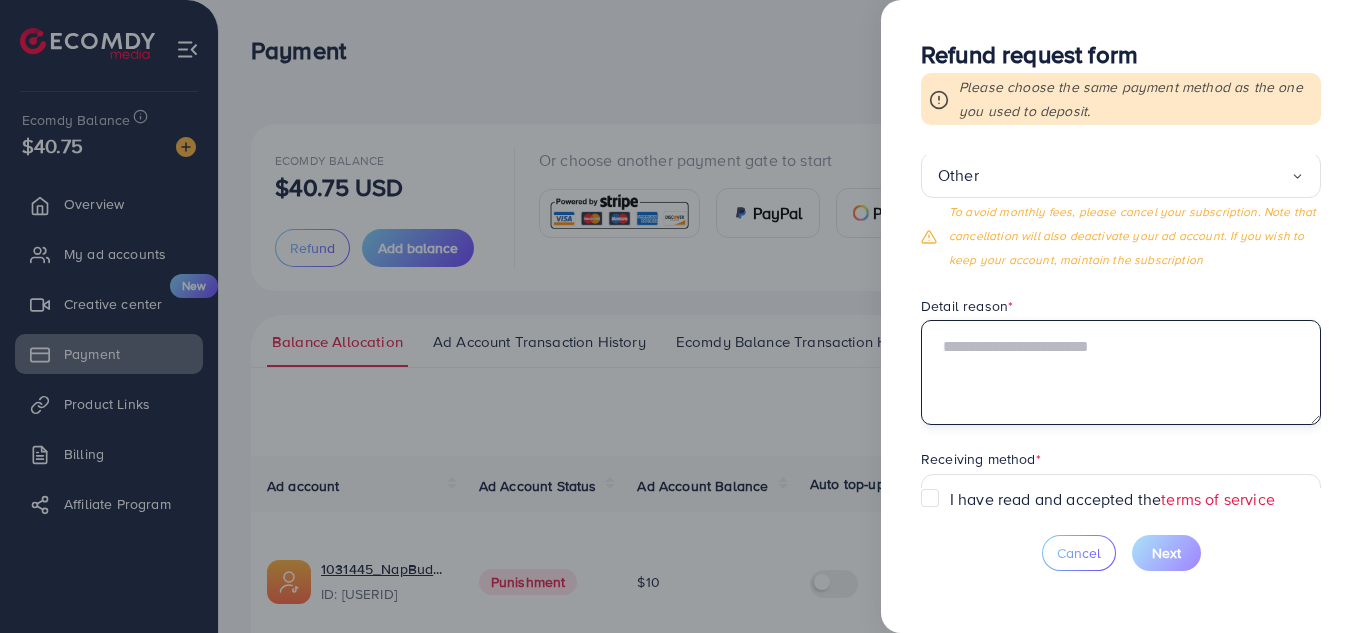 click at bounding box center [1121, 372] 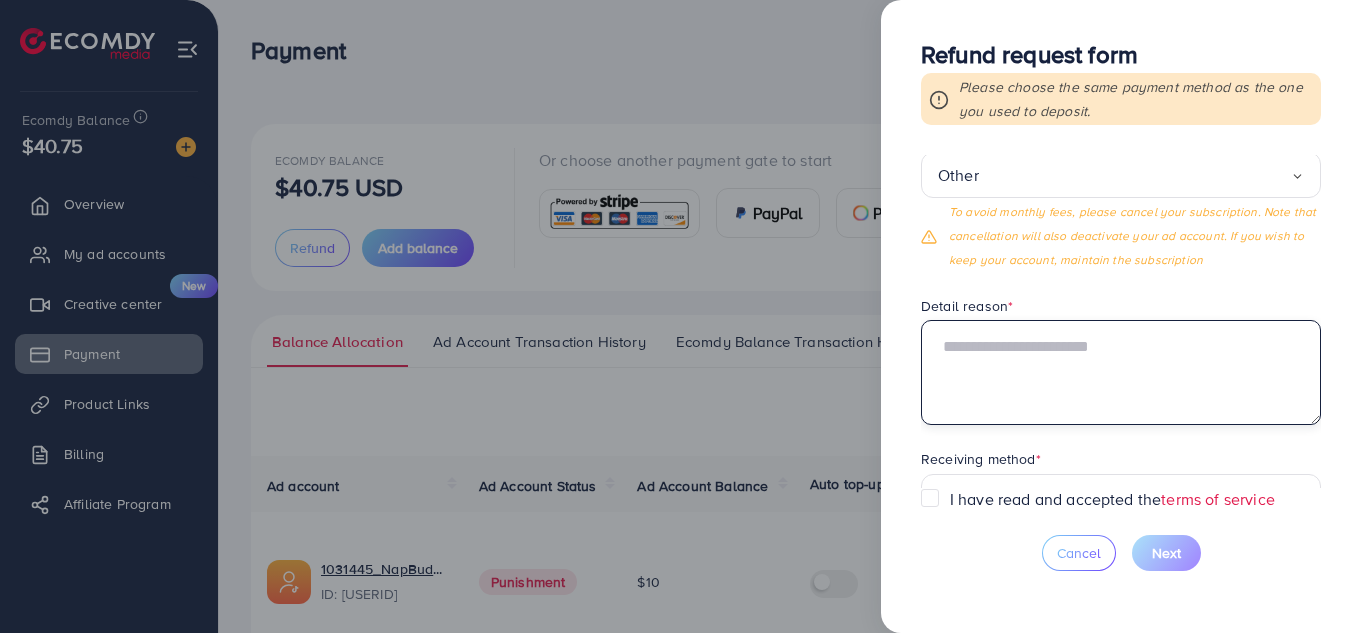 type on "*" 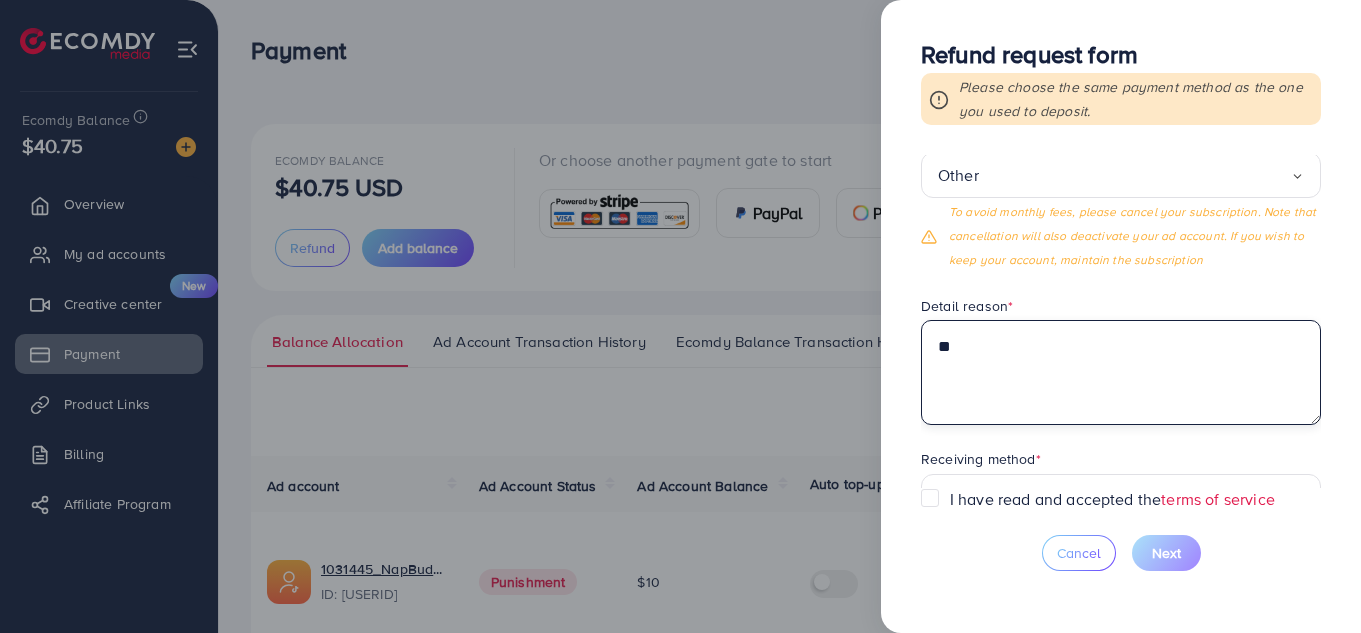 type on "*" 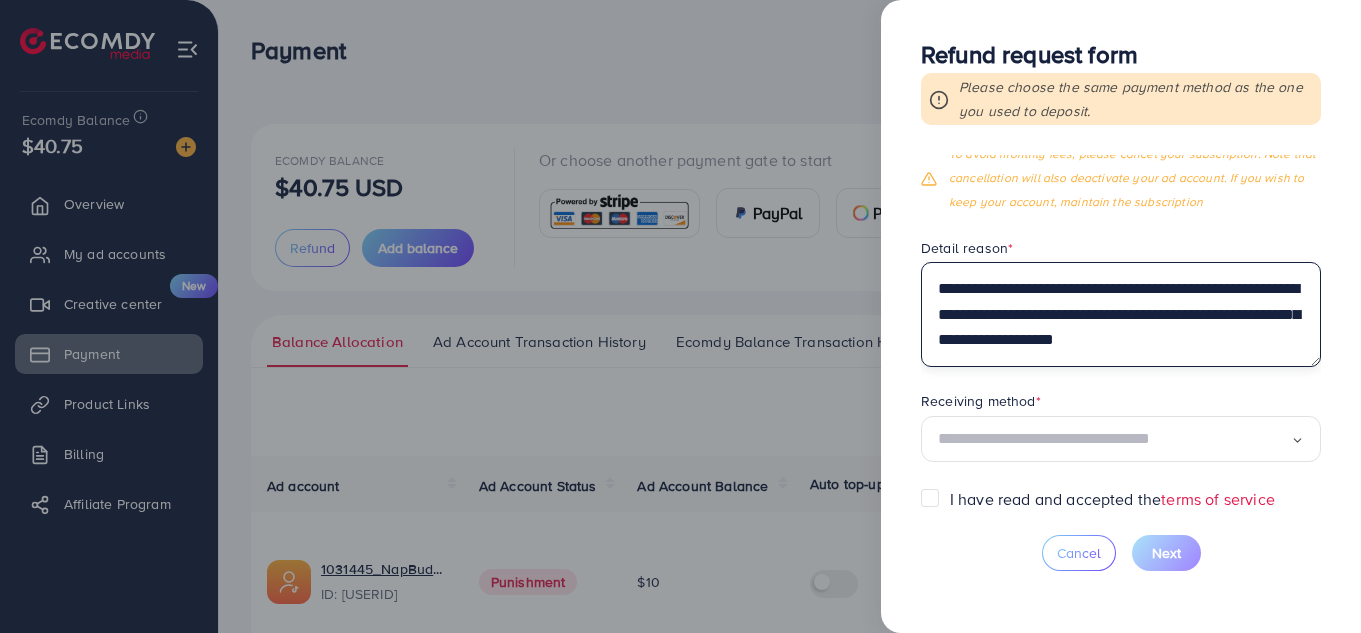 scroll, scrollTop: 183, scrollLeft: 0, axis: vertical 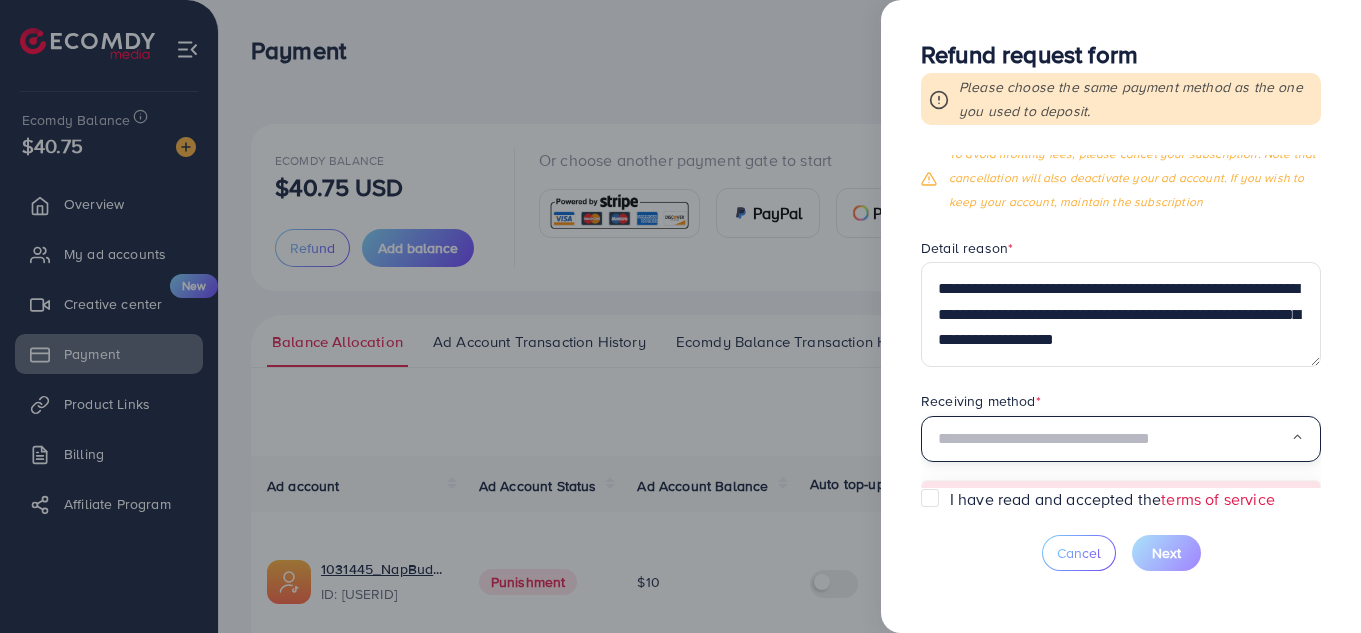 click at bounding box center [1114, 439] 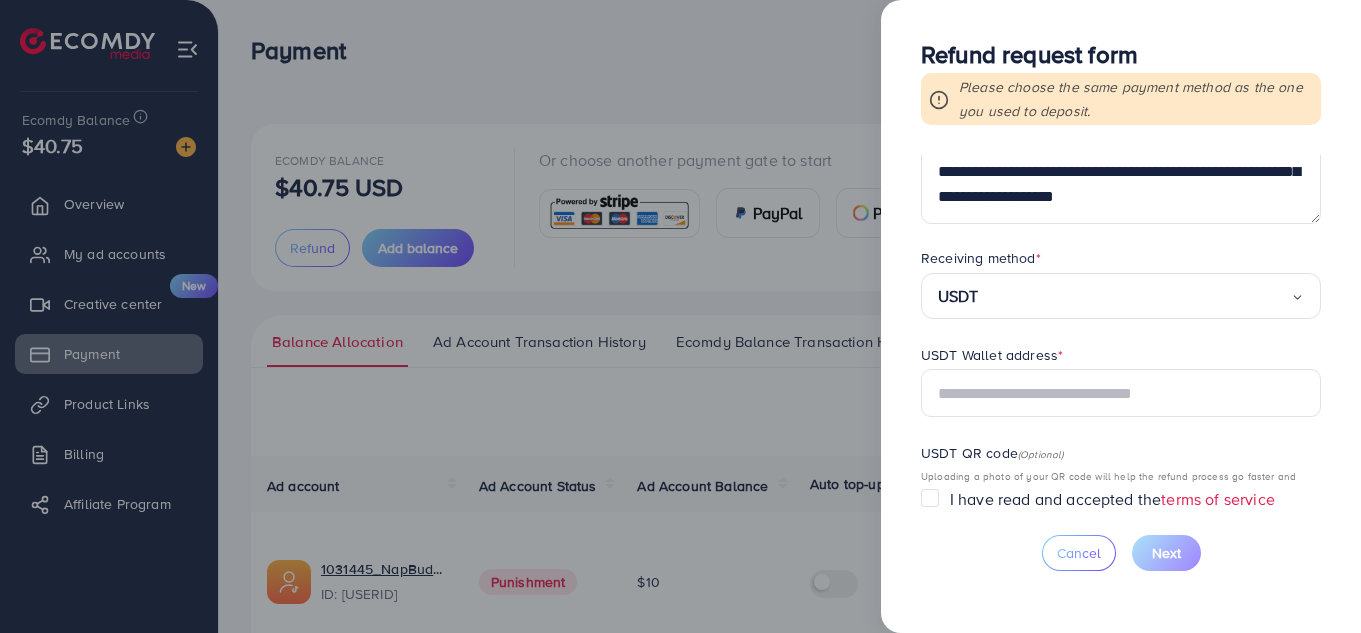 scroll, scrollTop: 445, scrollLeft: 0, axis: vertical 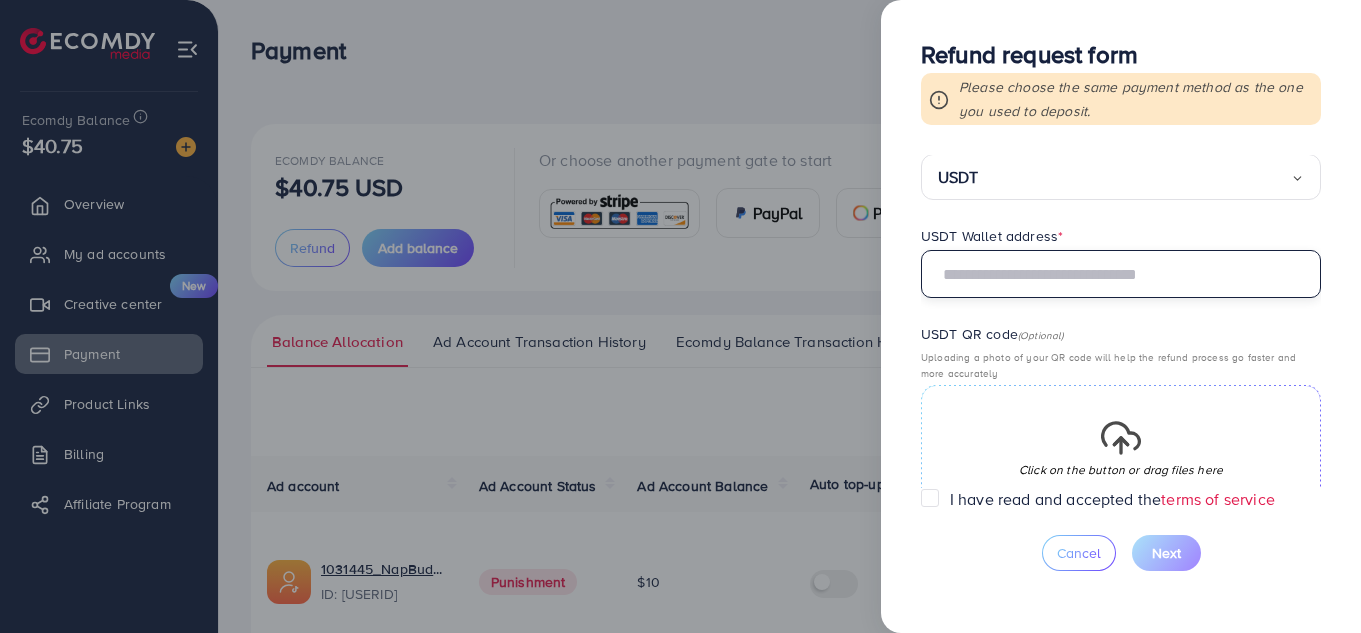 click at bounding box center [1121, 274] 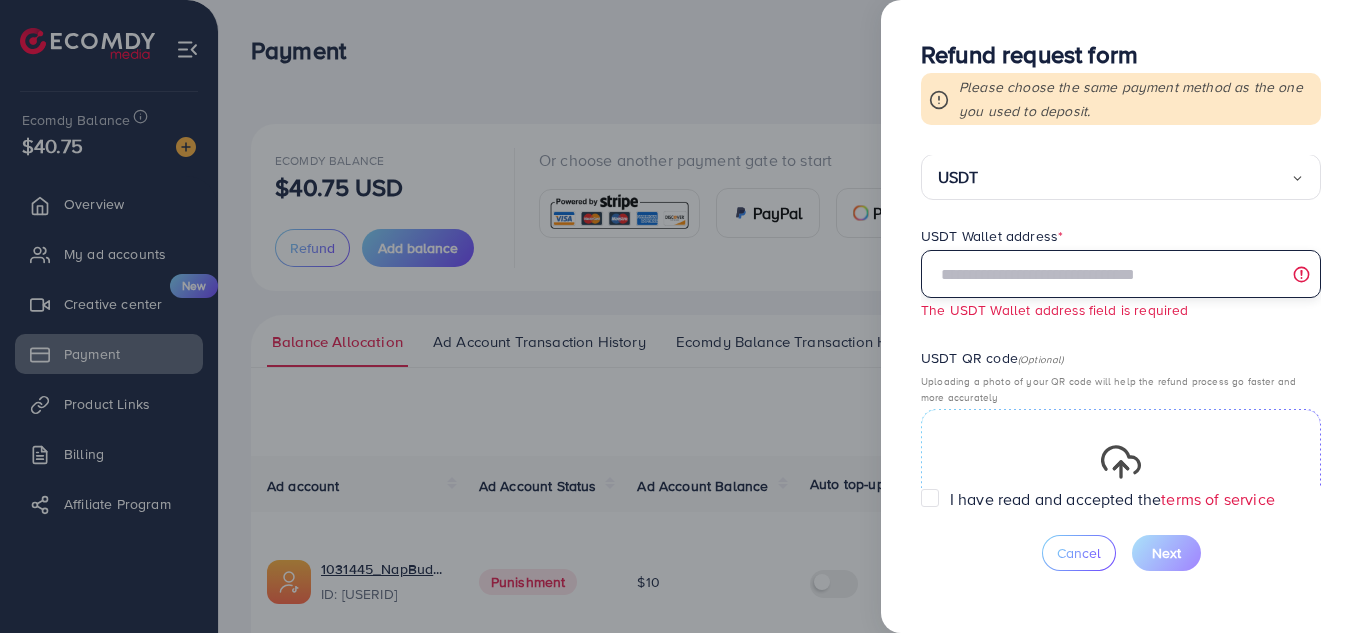 paste on "**********" 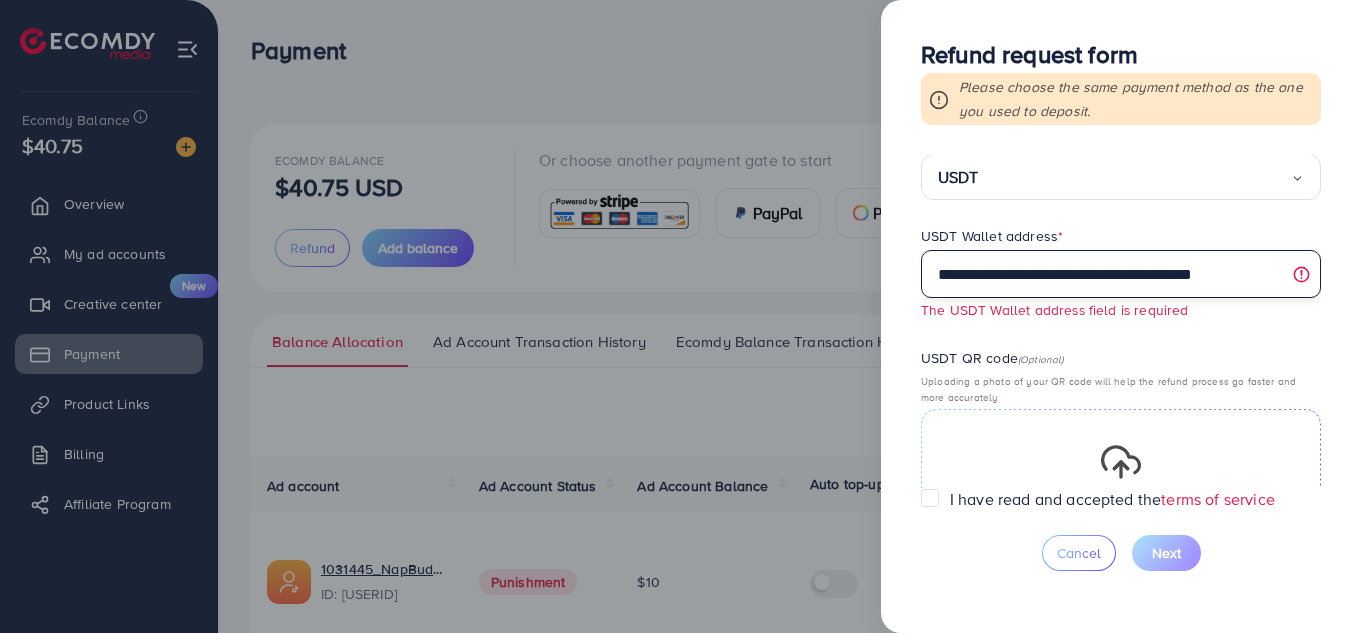 scroll, scrollTop: 0, scrollLeft: 5, axis: horizontal 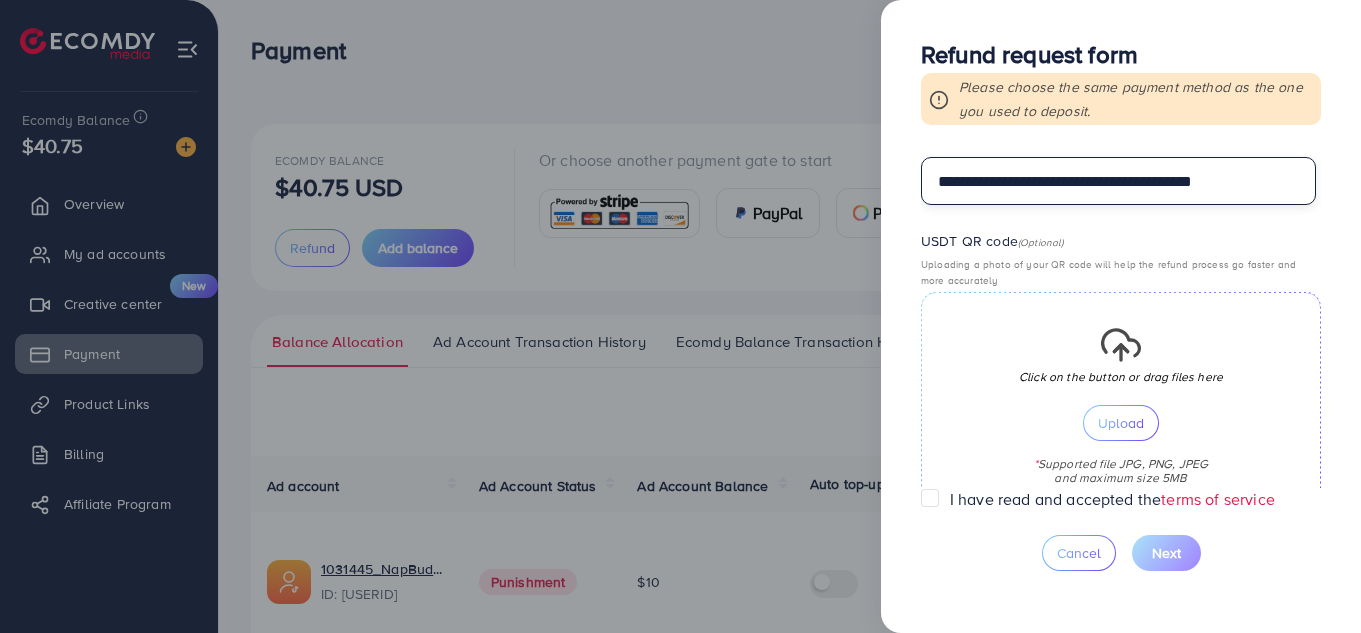 type on "**********" 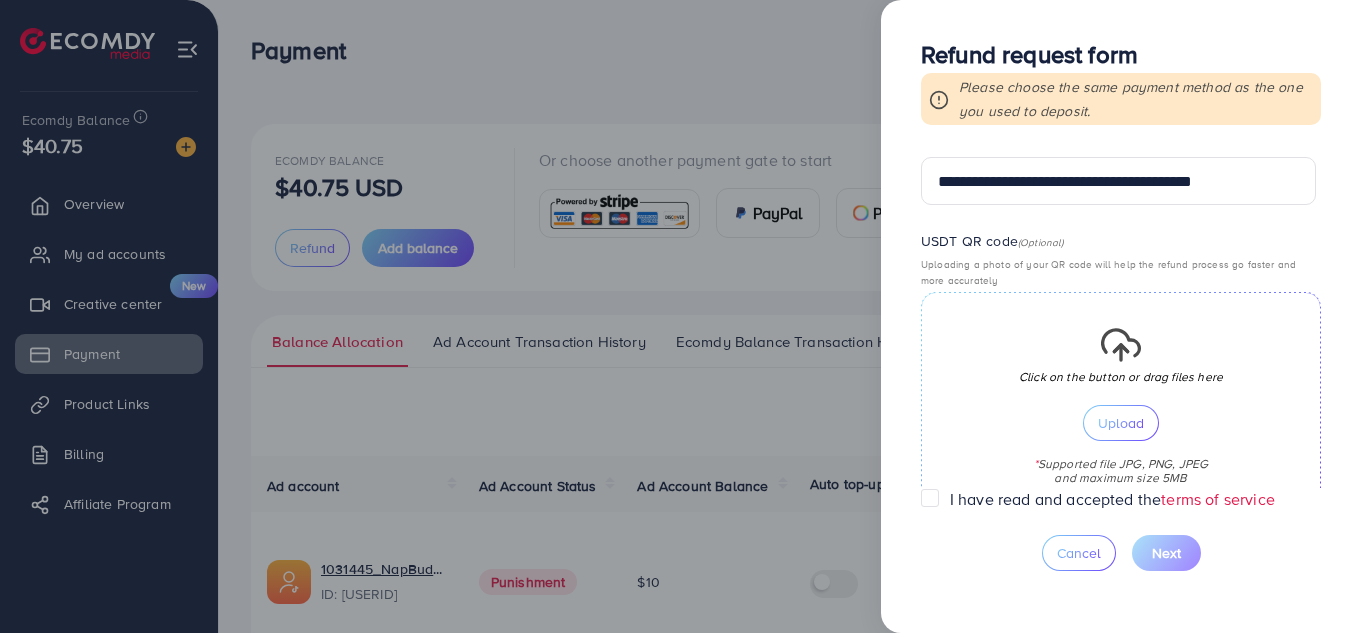 scroll, scrollTop: 0, scrollLeft: 0, axis: both 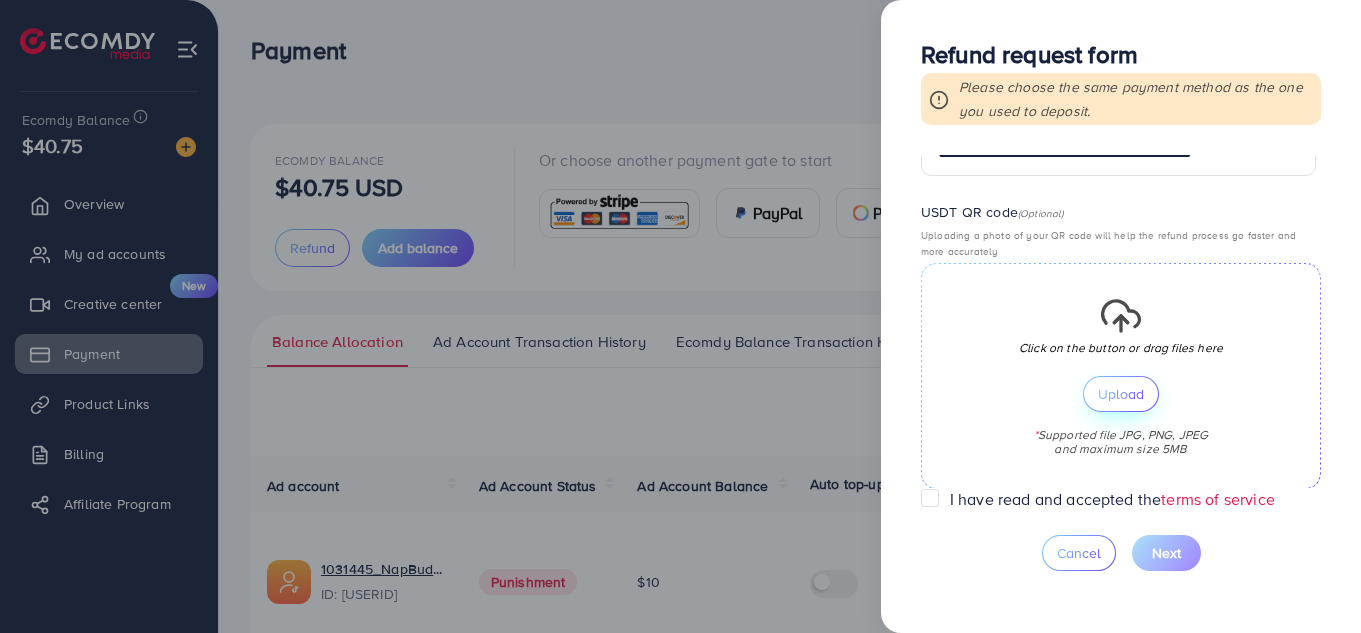 click on "Upload" at bounding box center [1121, 394] 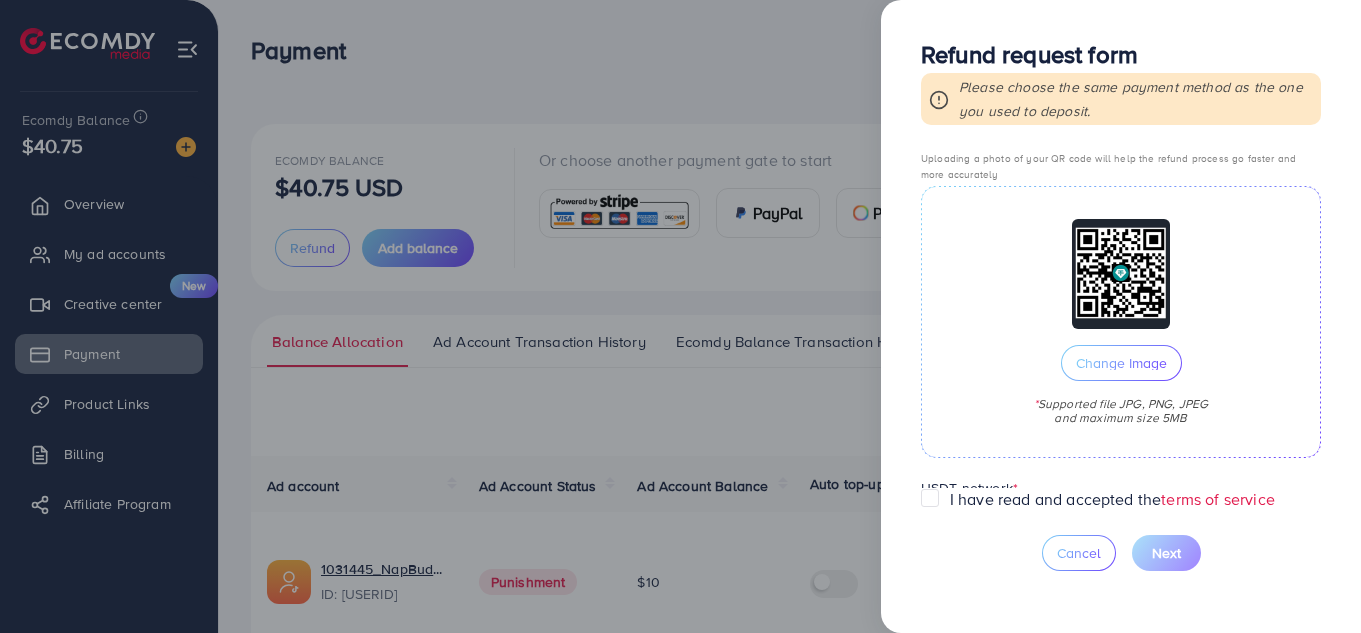 scroll, scrollTop: 727, scrollLeft: 0, axis: vertical 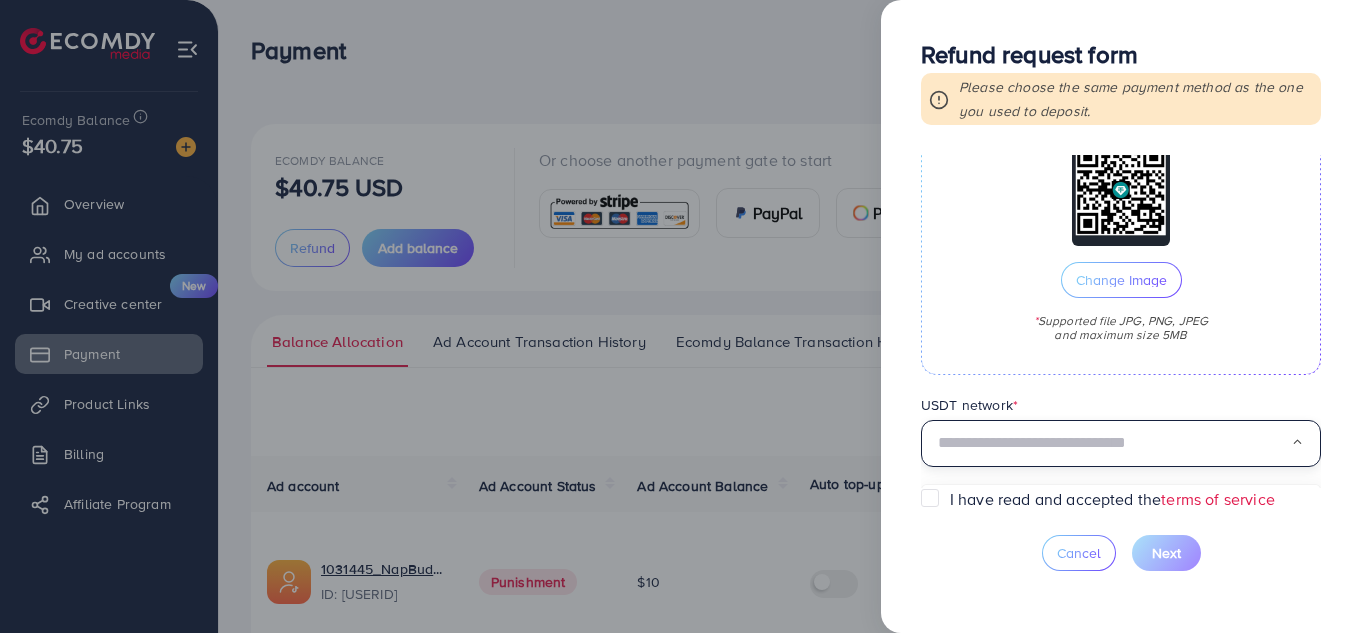 click at bounding box center (1114, 443) 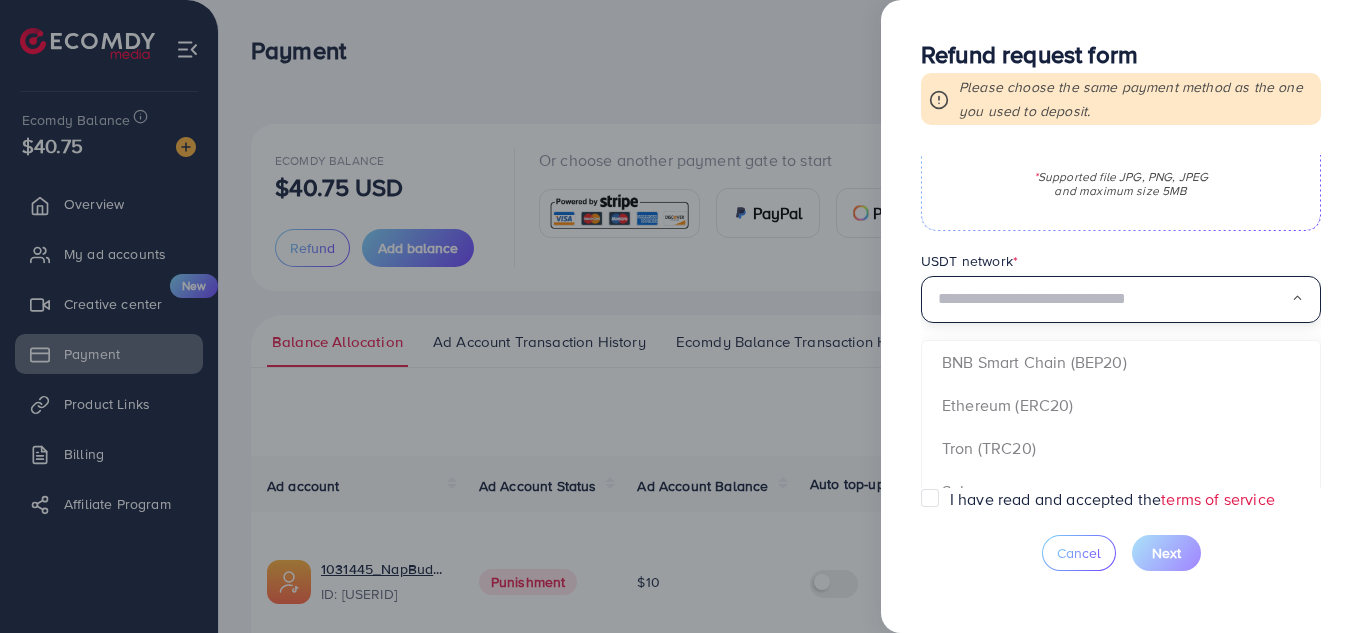 scroll, scrollTop: 871, scrollLeft: 0, axis: vertical 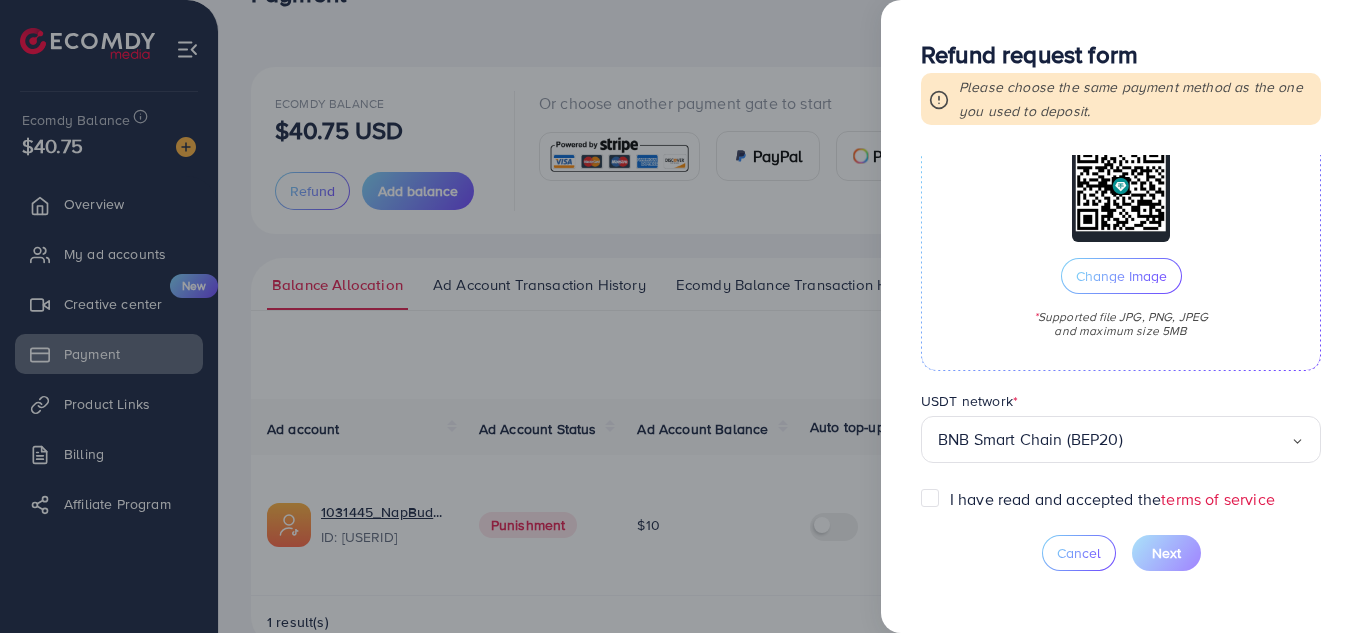 click on "I have read and accepted the  terms of service" at bounding box center (1112, 499) 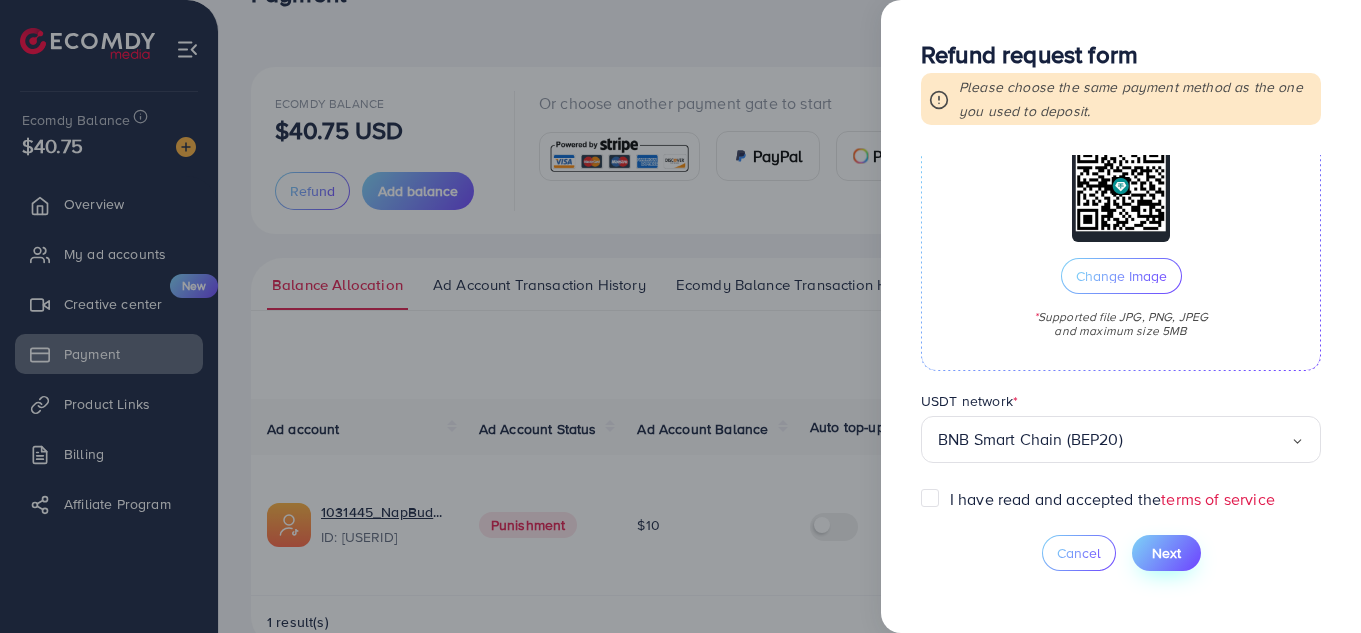 click on "Next" at bounding box center (1166, 553) 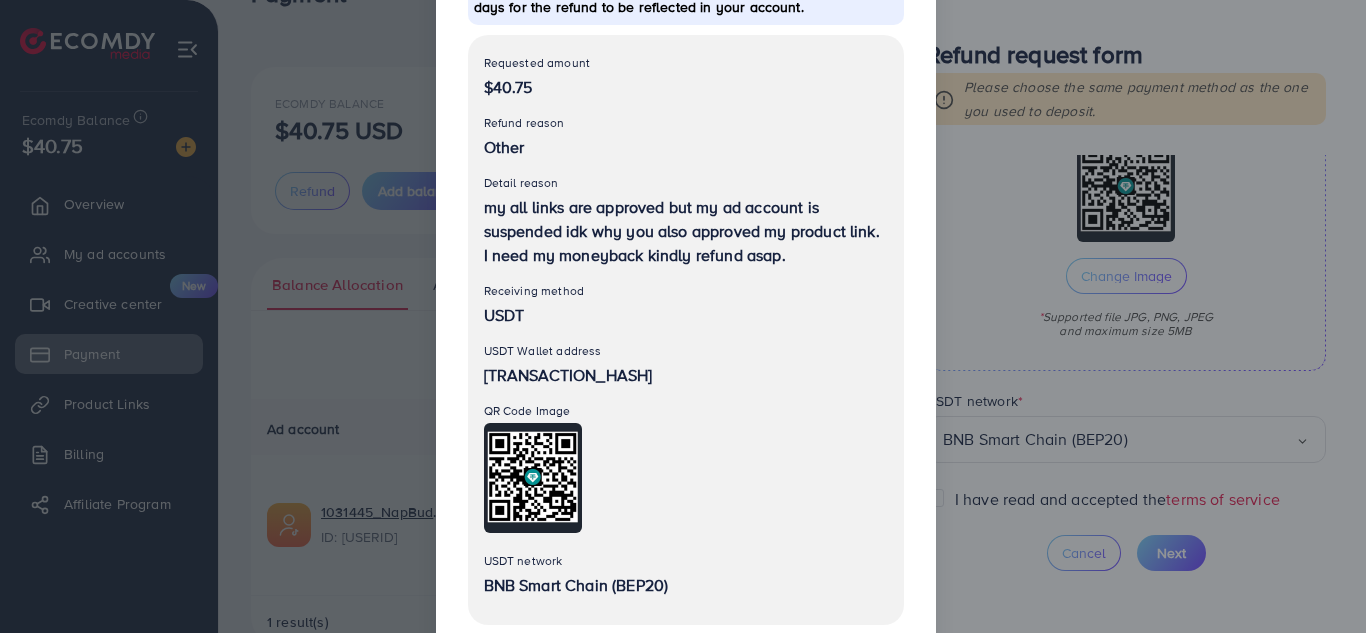 scroll, scrollTop: 288, scrollLeft: 0, axis: vertical 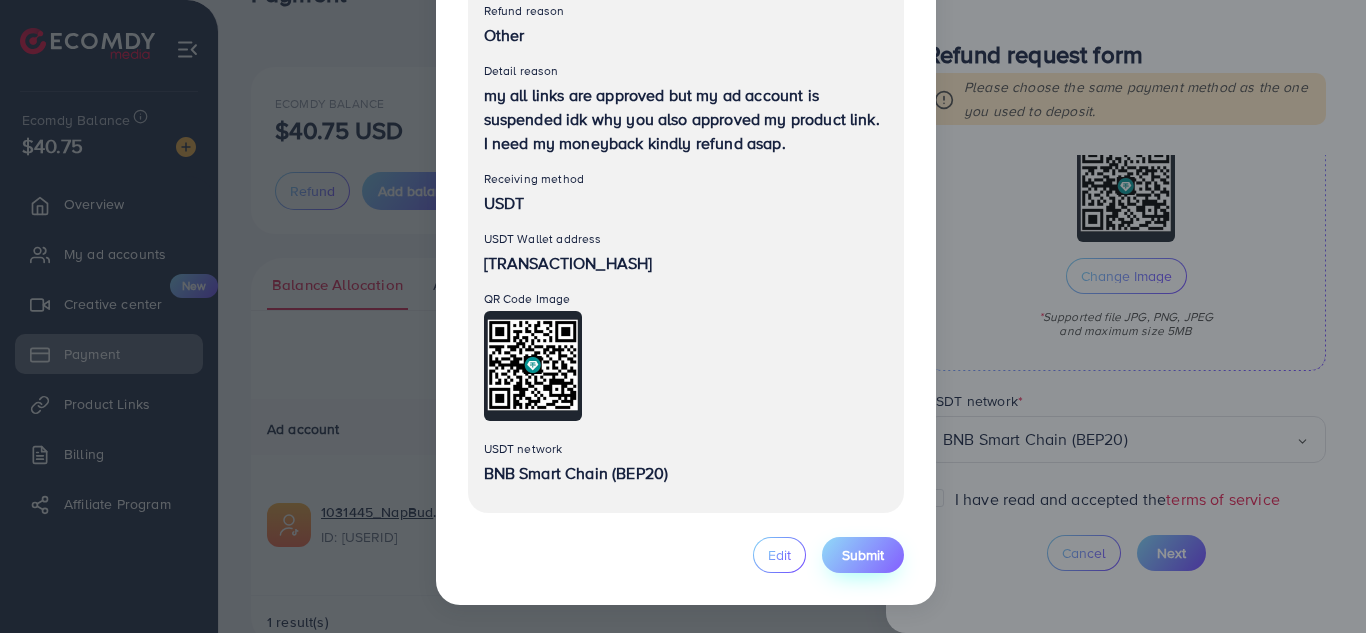 click on "Submit" at bounding box center [863, 555] 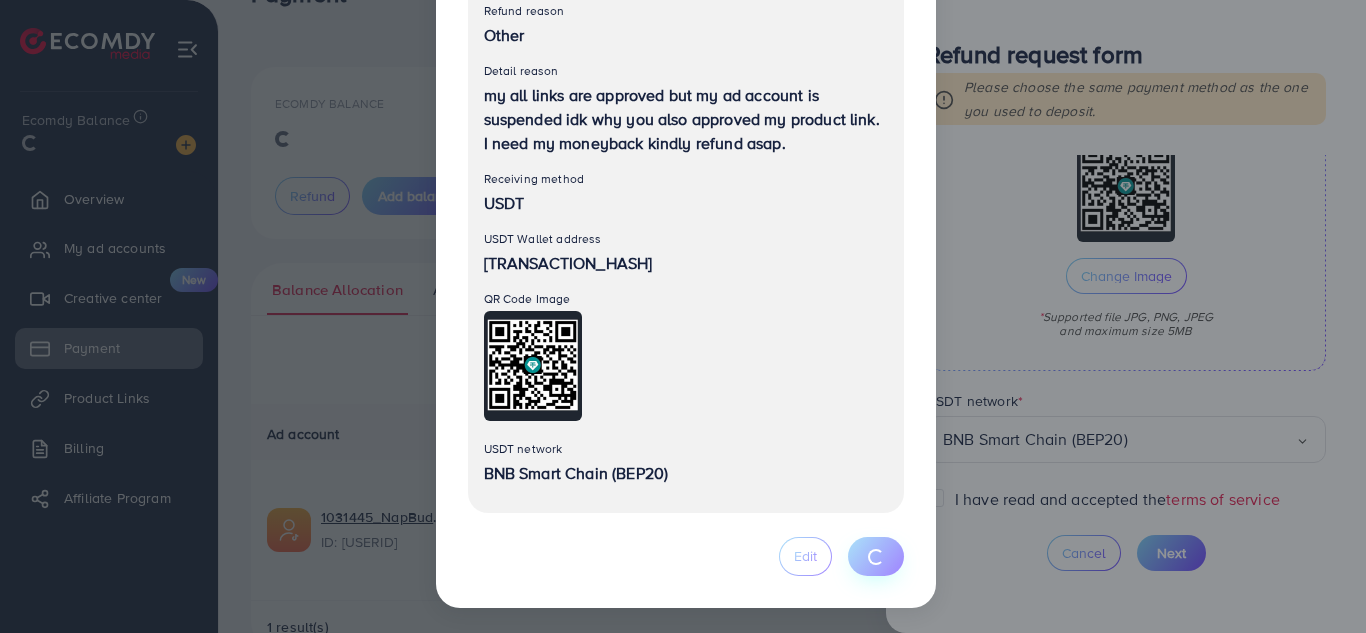 type 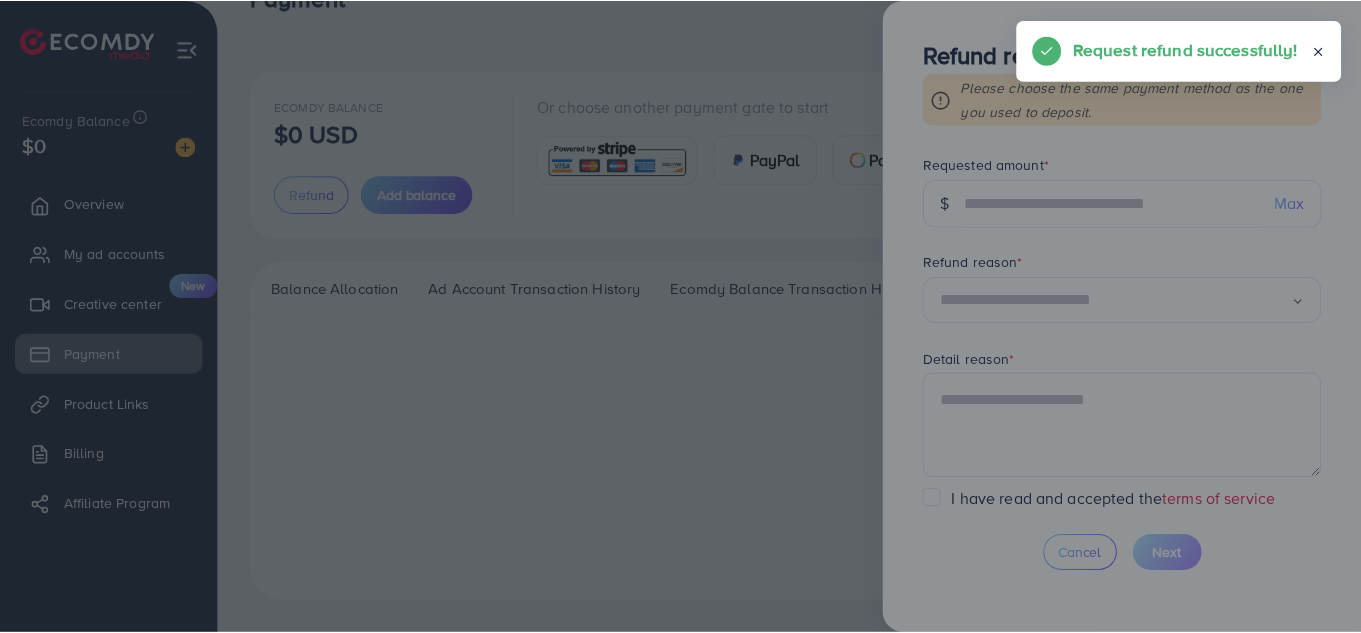 scroll, scrollTop: 0, scrollLeft: 0, axis: both 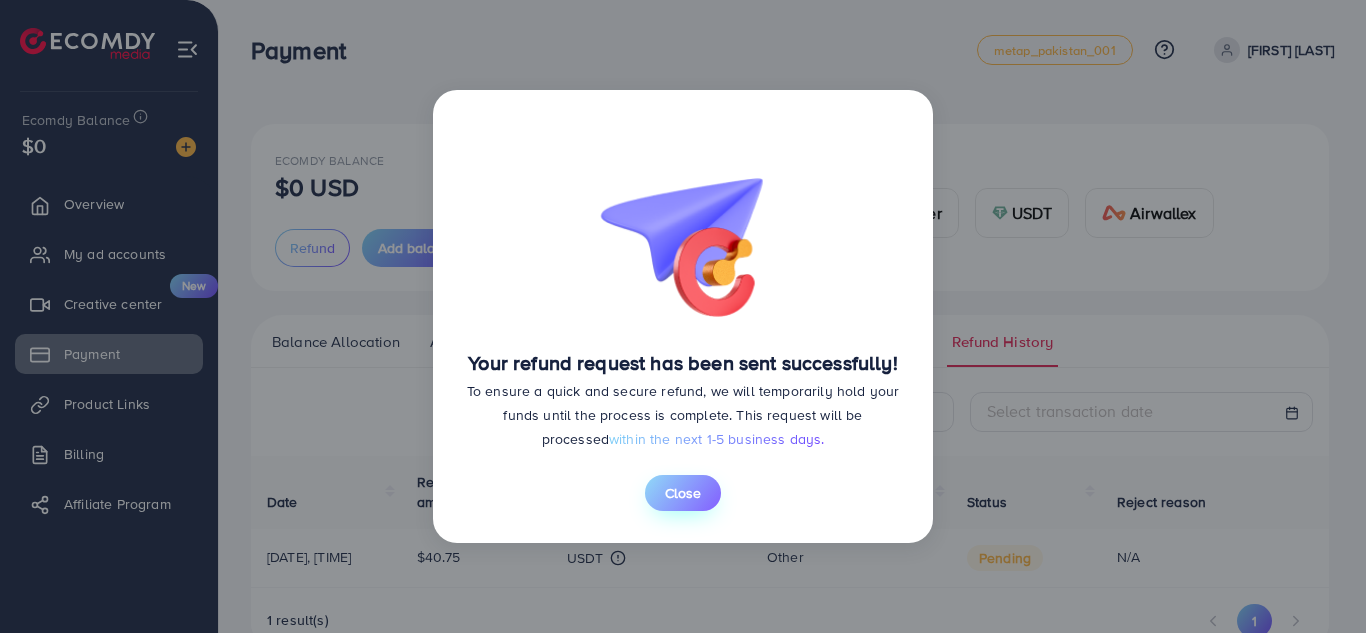 click on "Close" at bounding box center (683, 493) 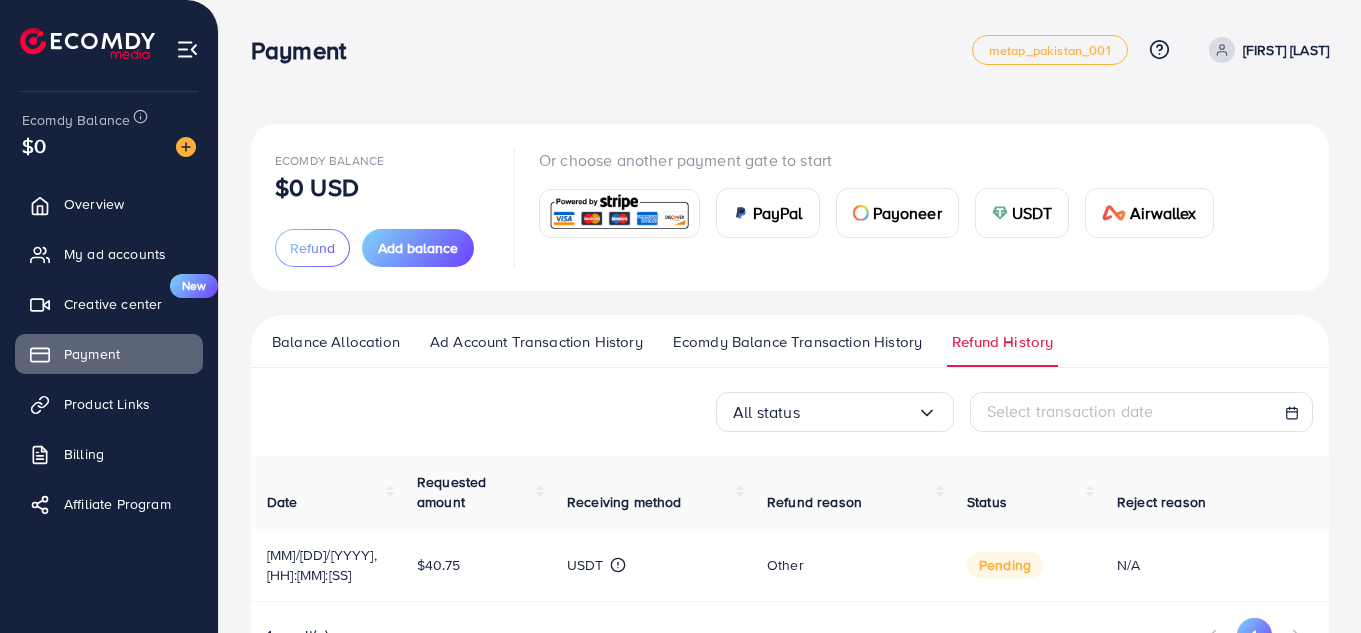 scroll, scrollTop: 0, scrollLeft: 0, axis: both 